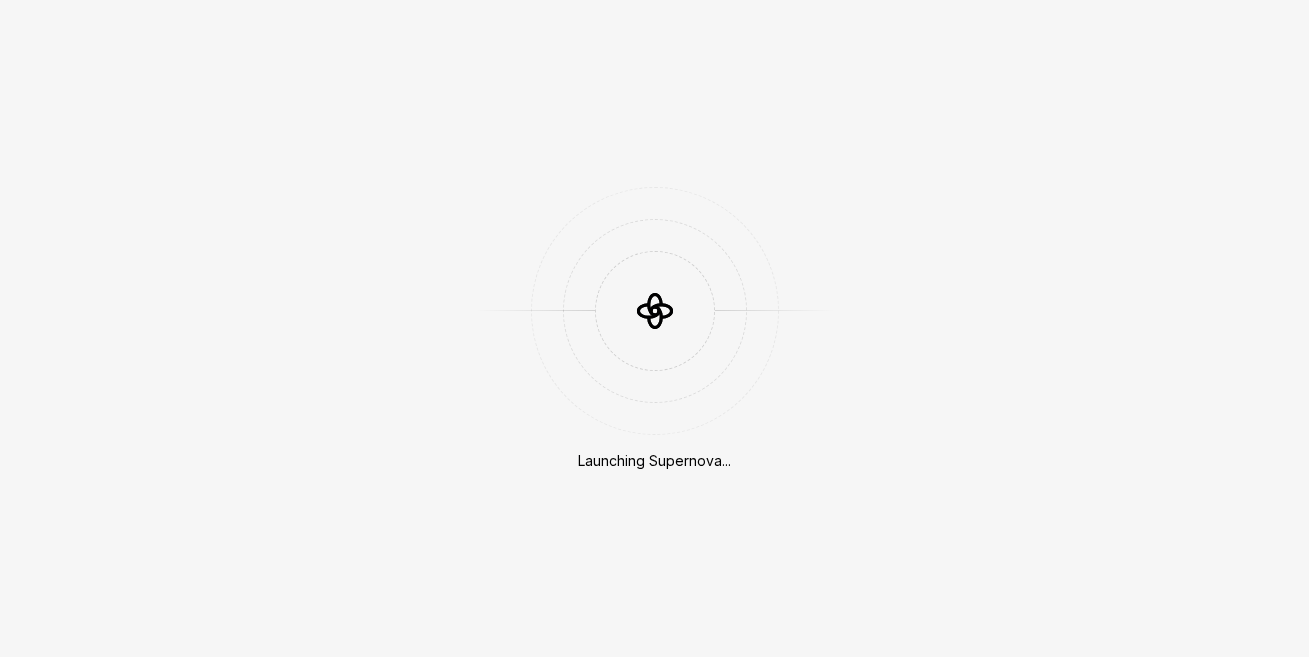 scroll, scrollTop: 0, scrollLeft: 0, axis: both 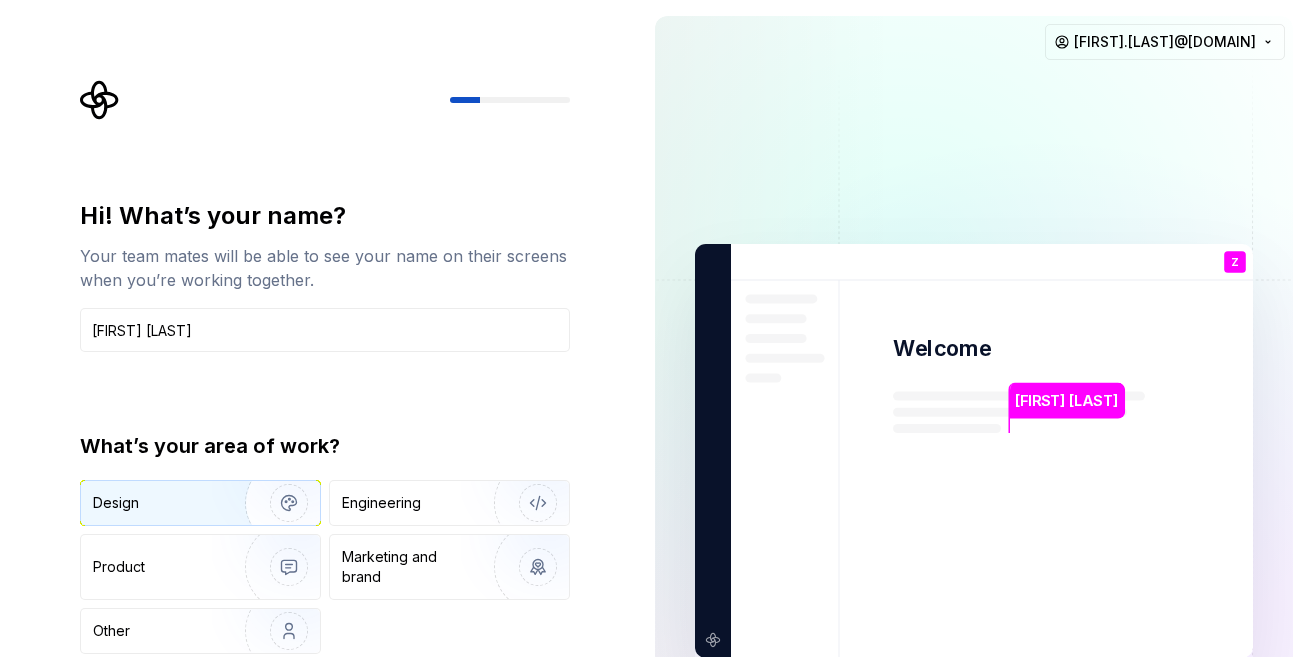 type on "[FIRST] [LAST]" 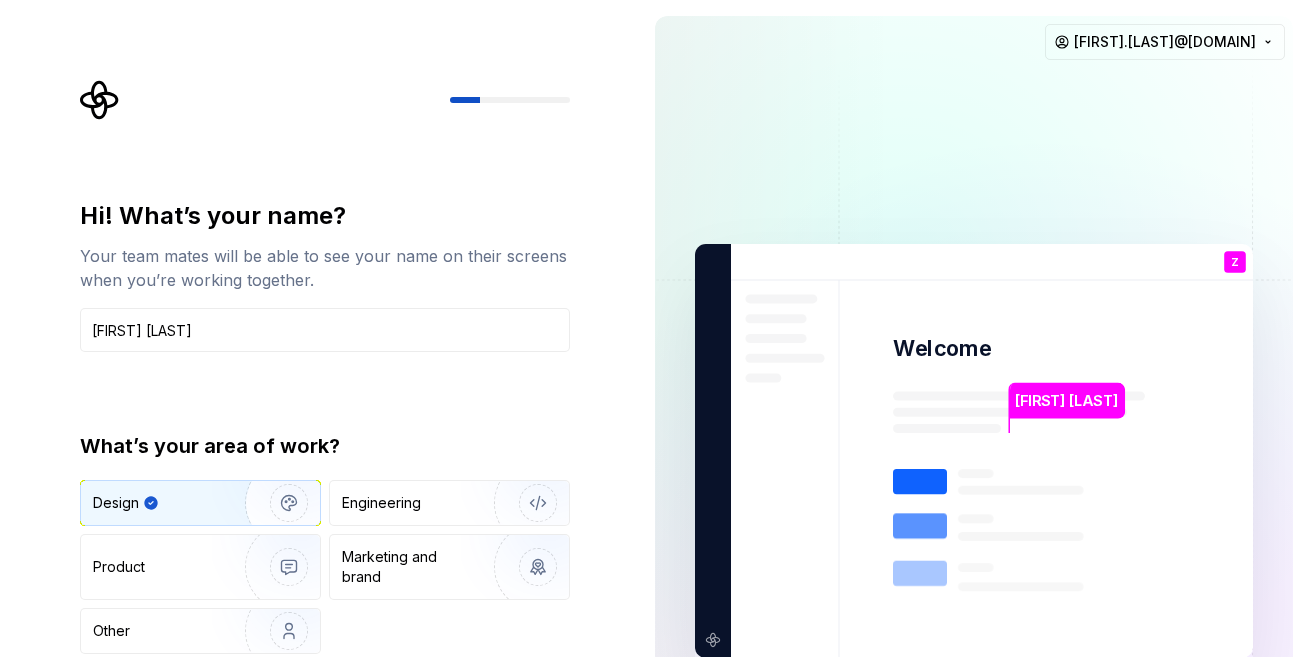 type on "Design" 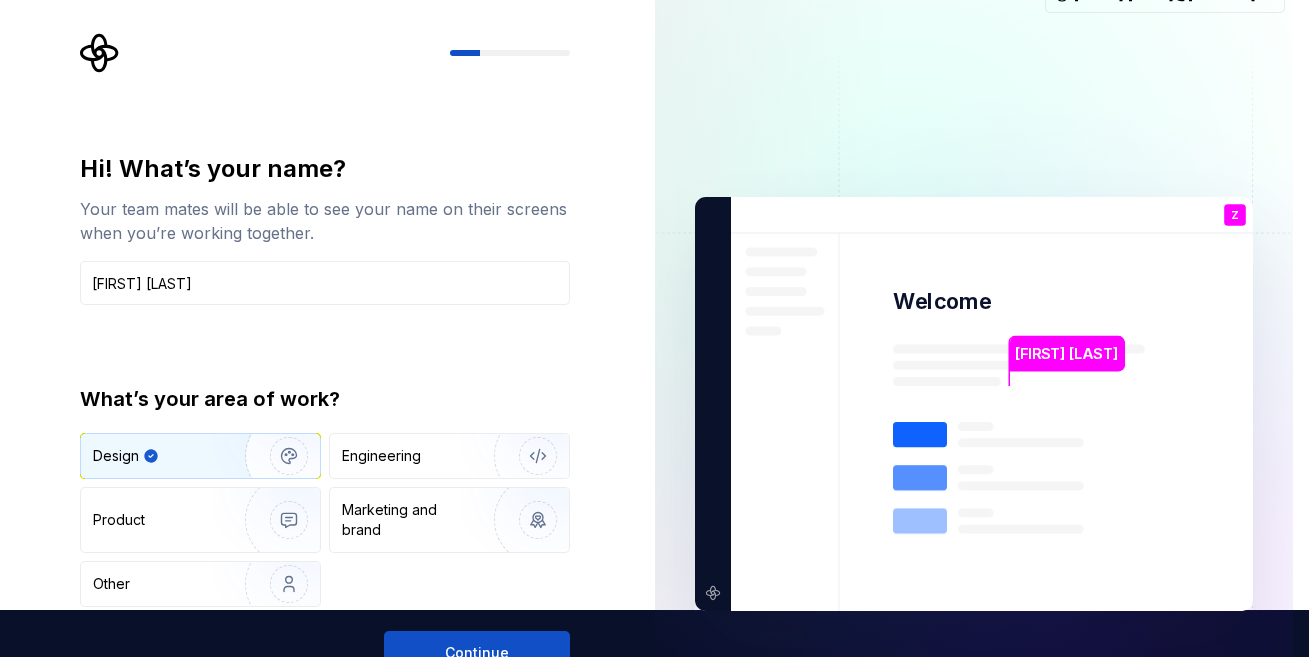 type 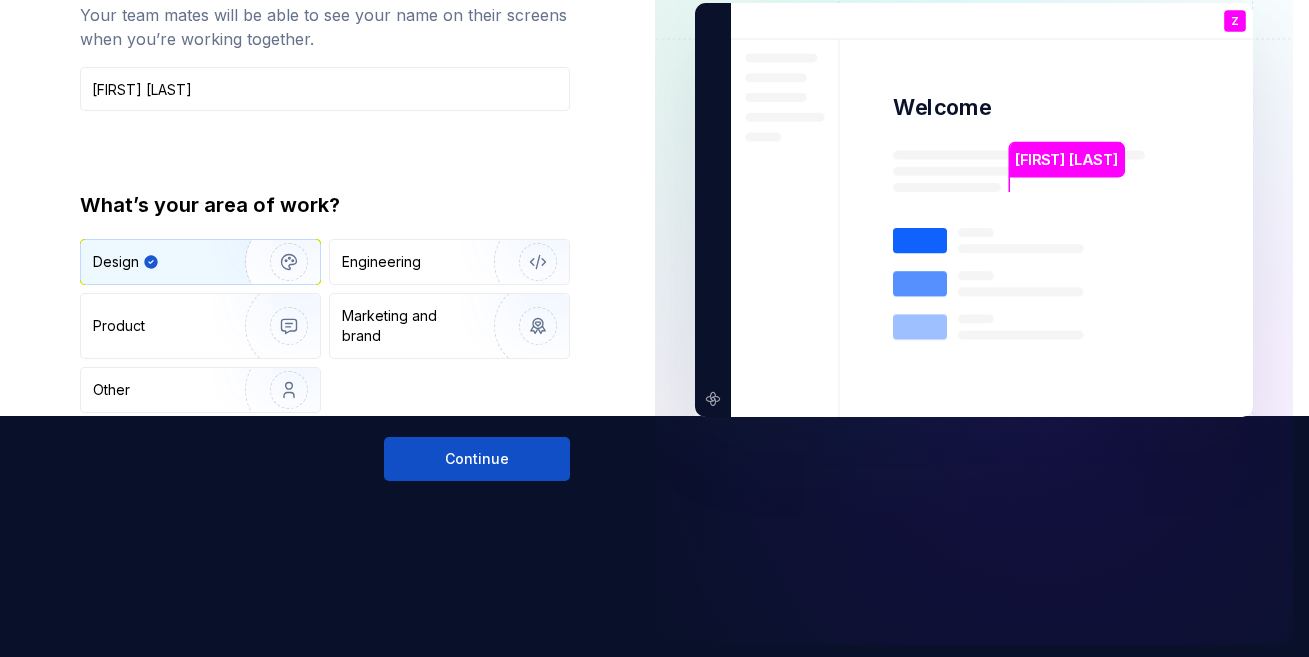 scroll, scrollTop: 245, scrollLeft: 0, axis: vertical 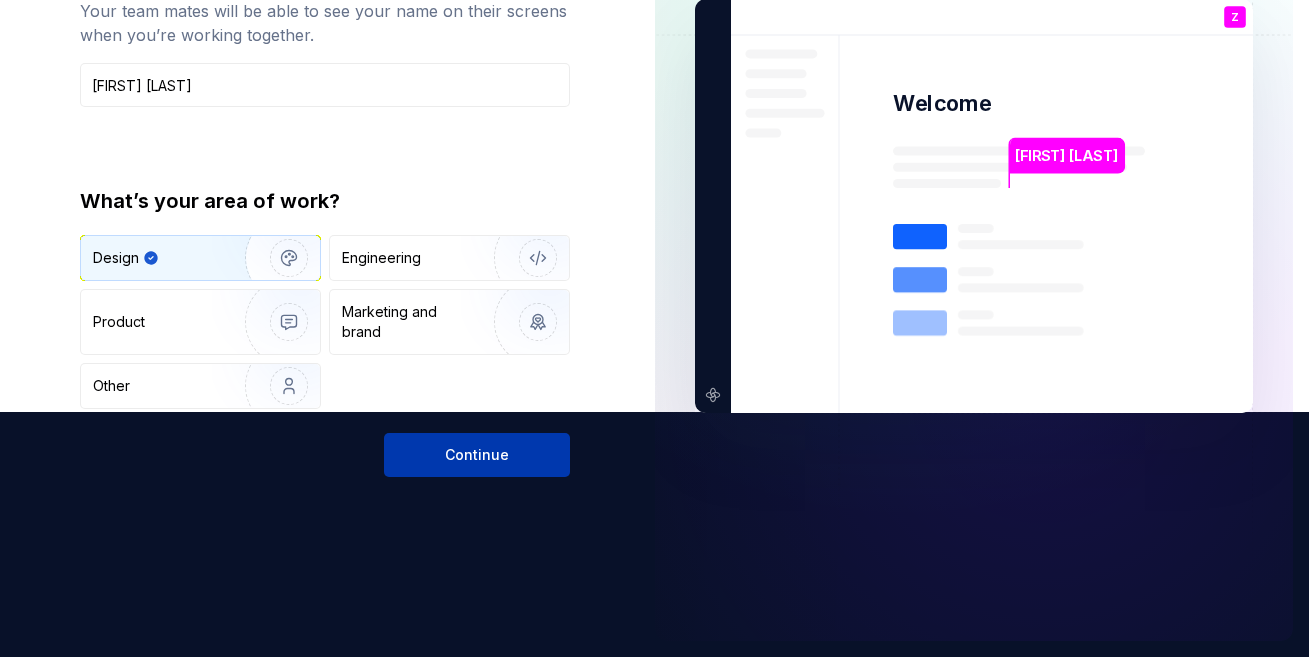 click on "Continue" at bounding box center [477, 455] 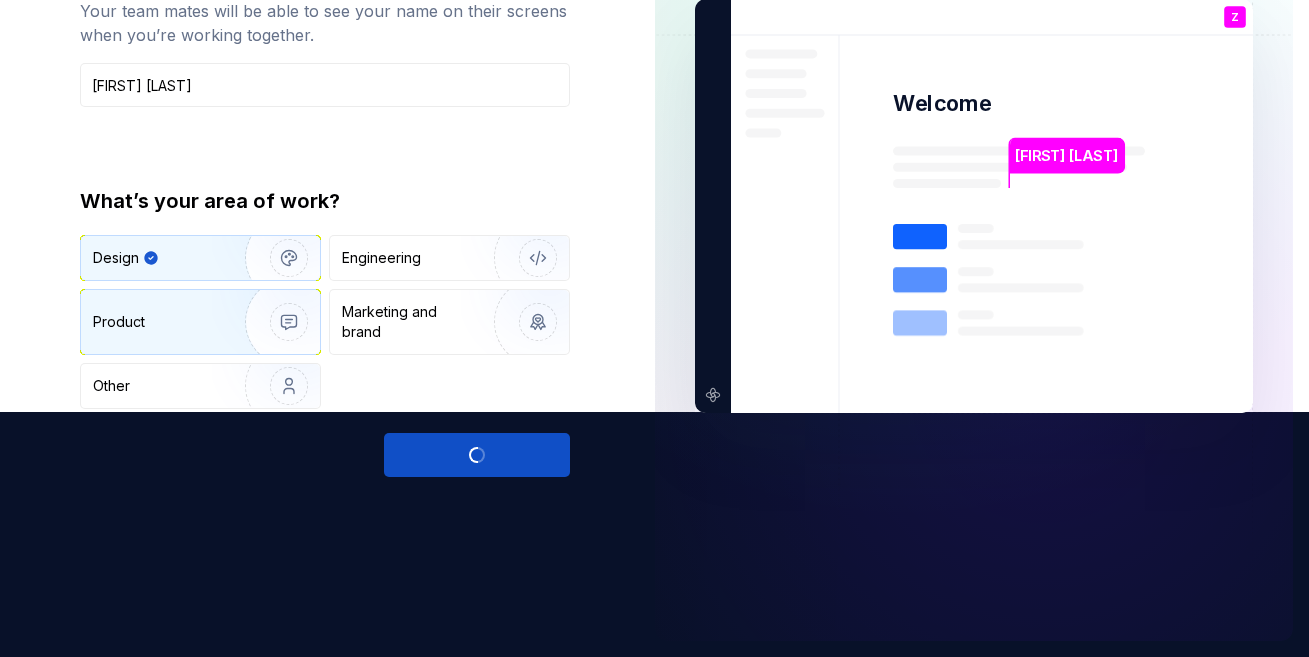 scroll, scrollTop: 171, scrollLeft: 0, axis: vertical 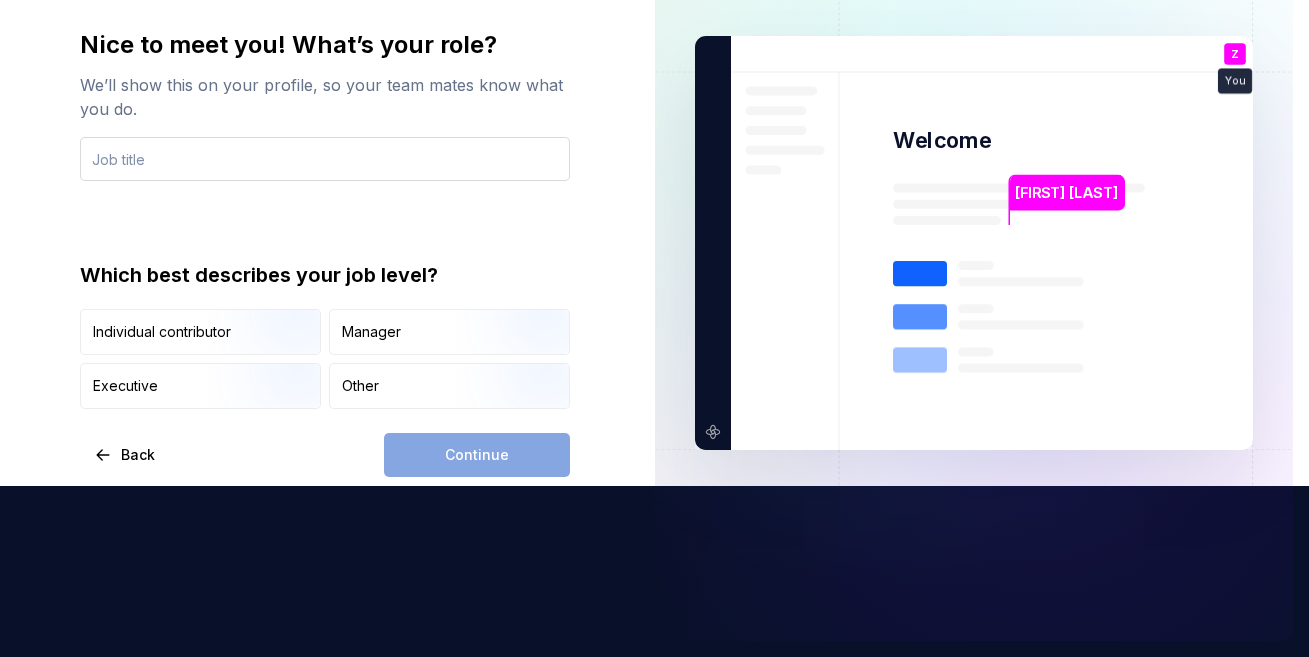 click at bounding box center [325, 159] 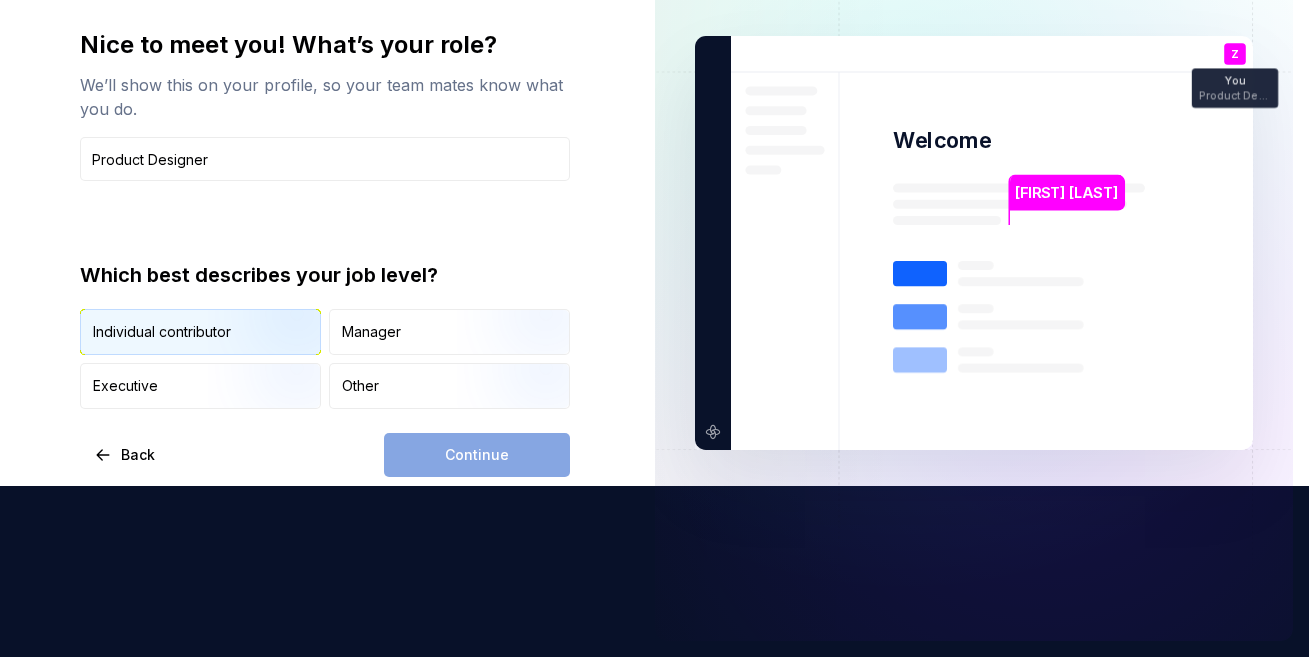 type on "Product Designer" 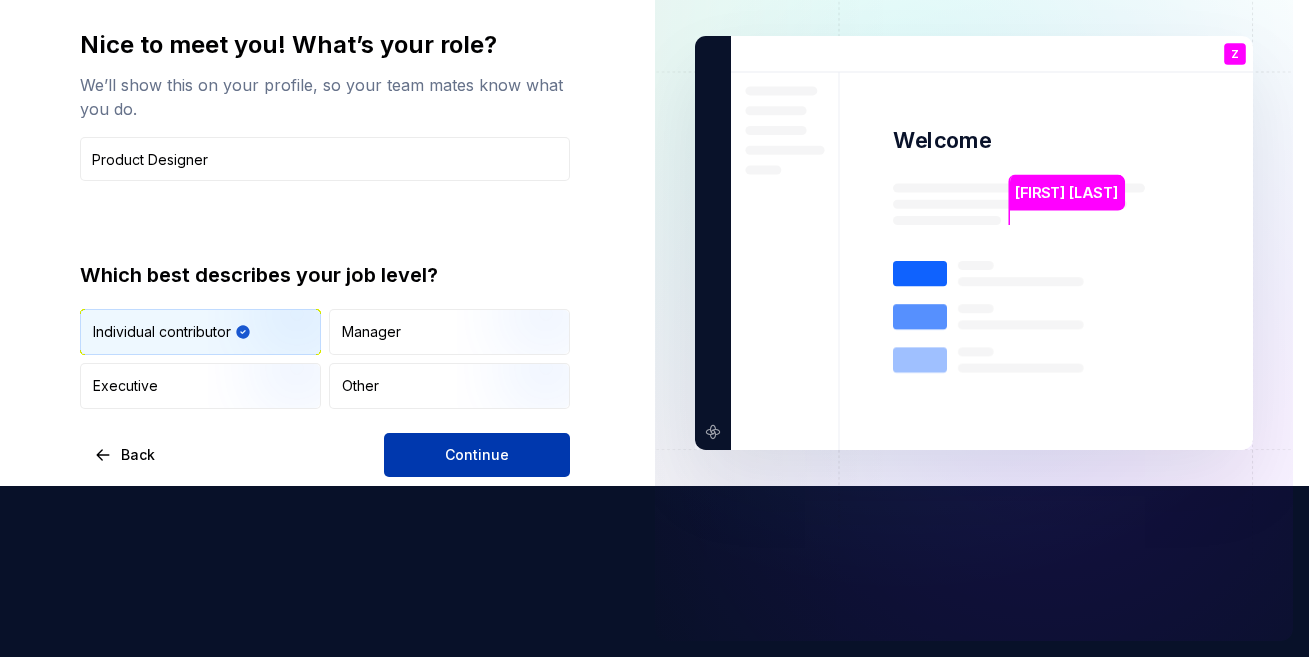 click on "Continue" at bounding box center [477, 455] 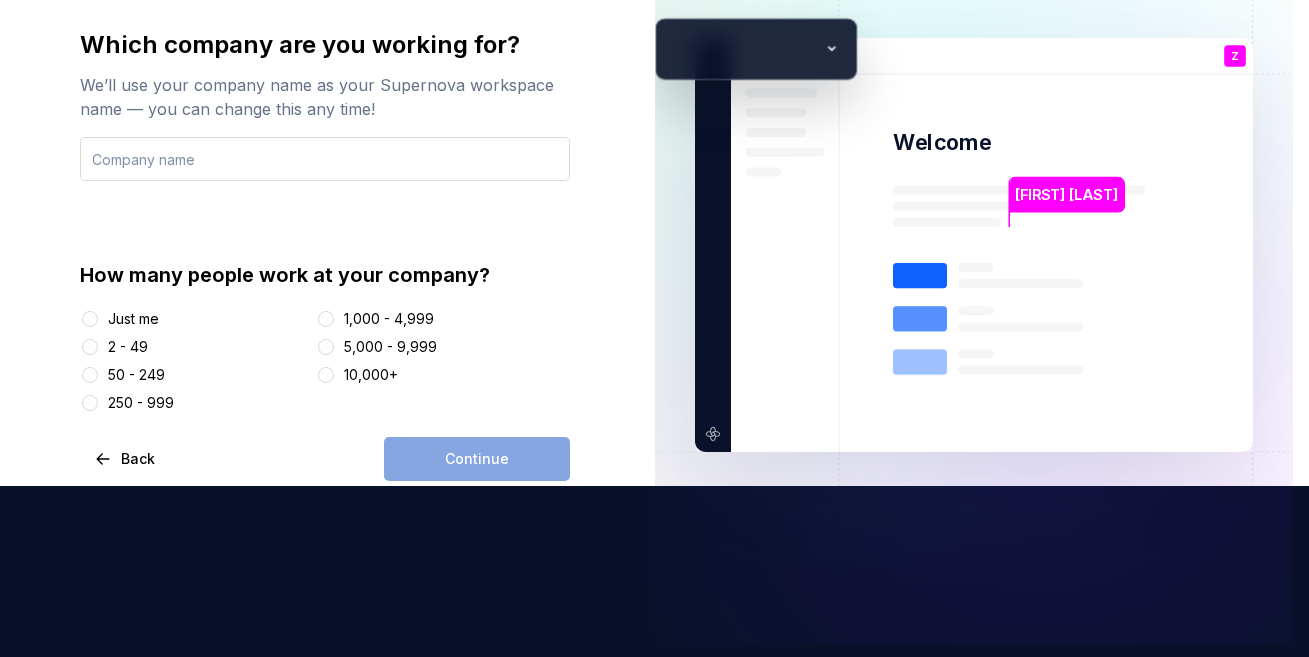 click at bounding box center [325, 159] 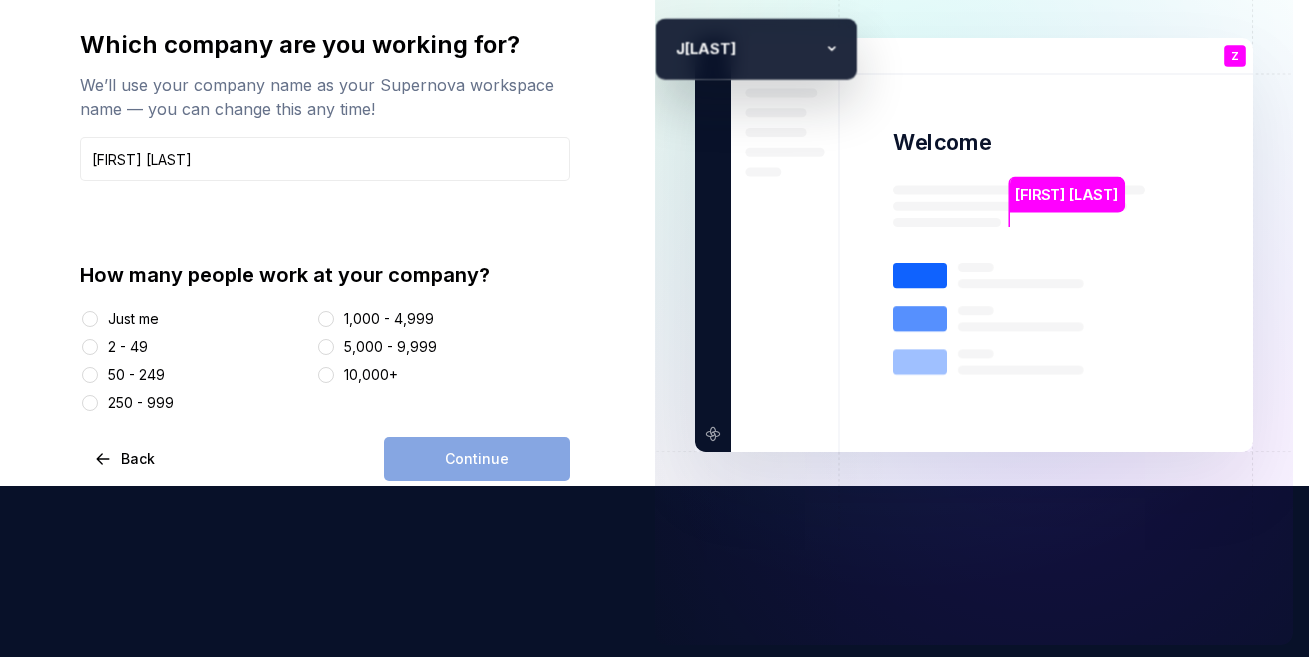 type on "[FIRST] [LAST]" 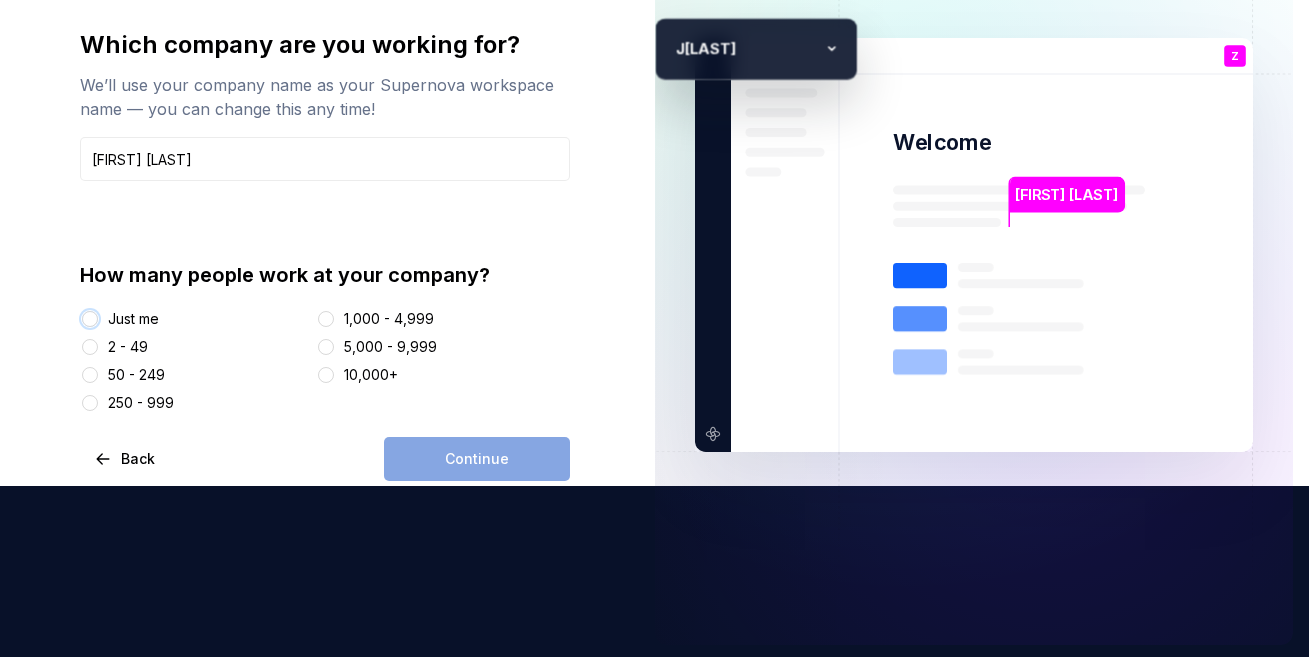 click on "Just me" at bounding box center [90, 319] 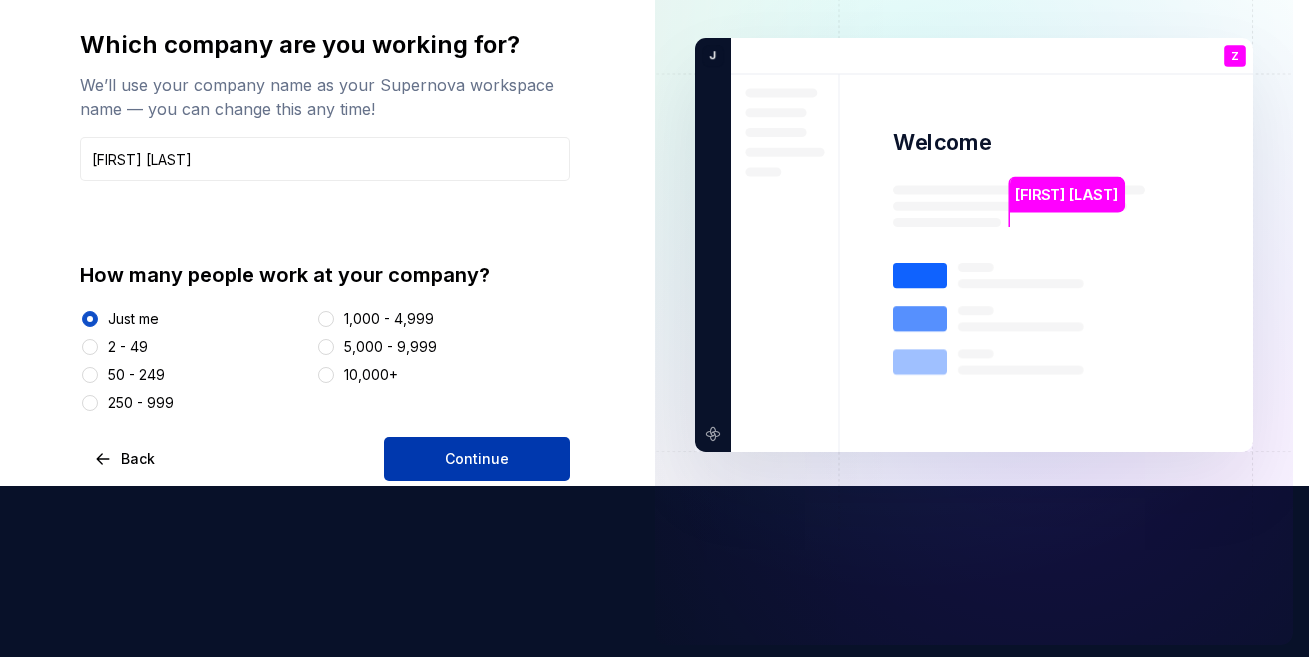 click on "Continue" at bounding box center [477, 459] 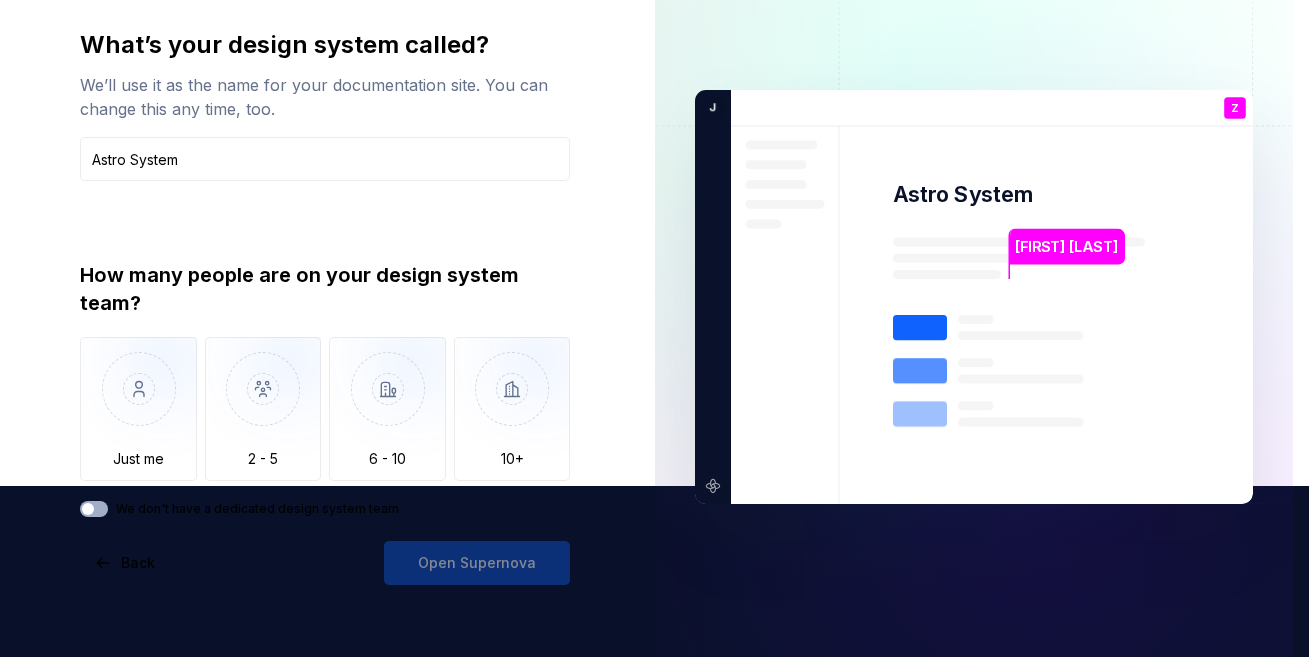 type on "Astro System" 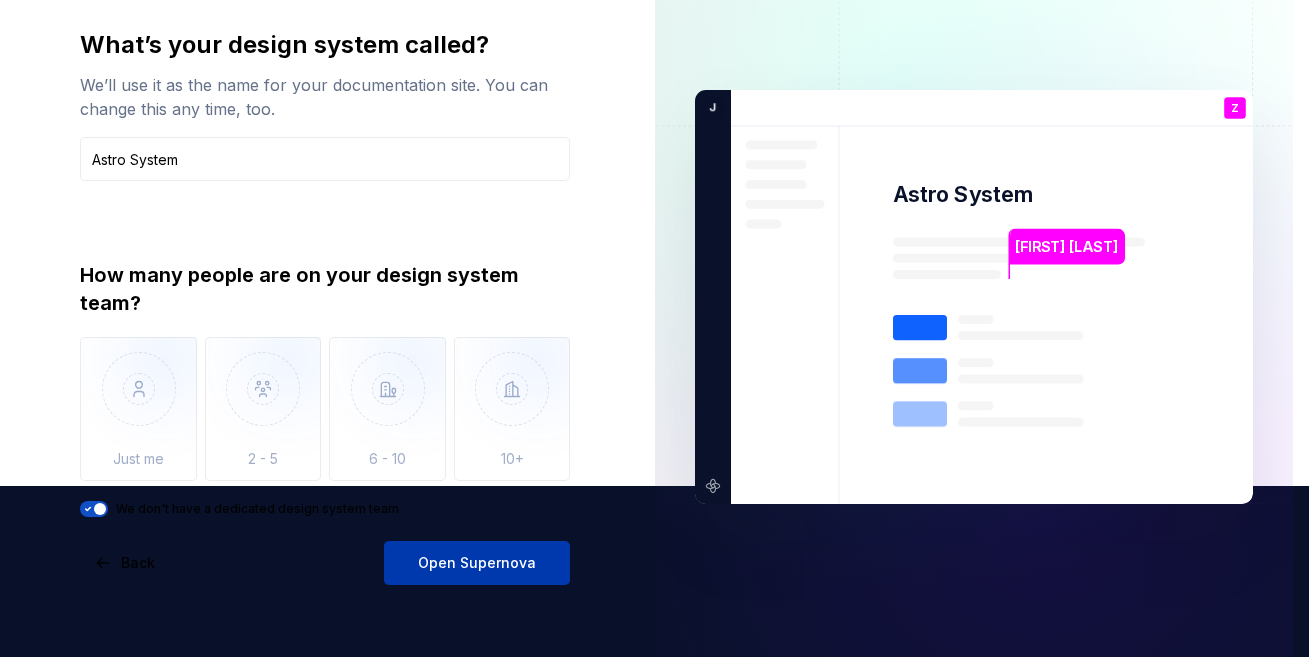 click on "Open Supernova" at bounding box center [477, 563] 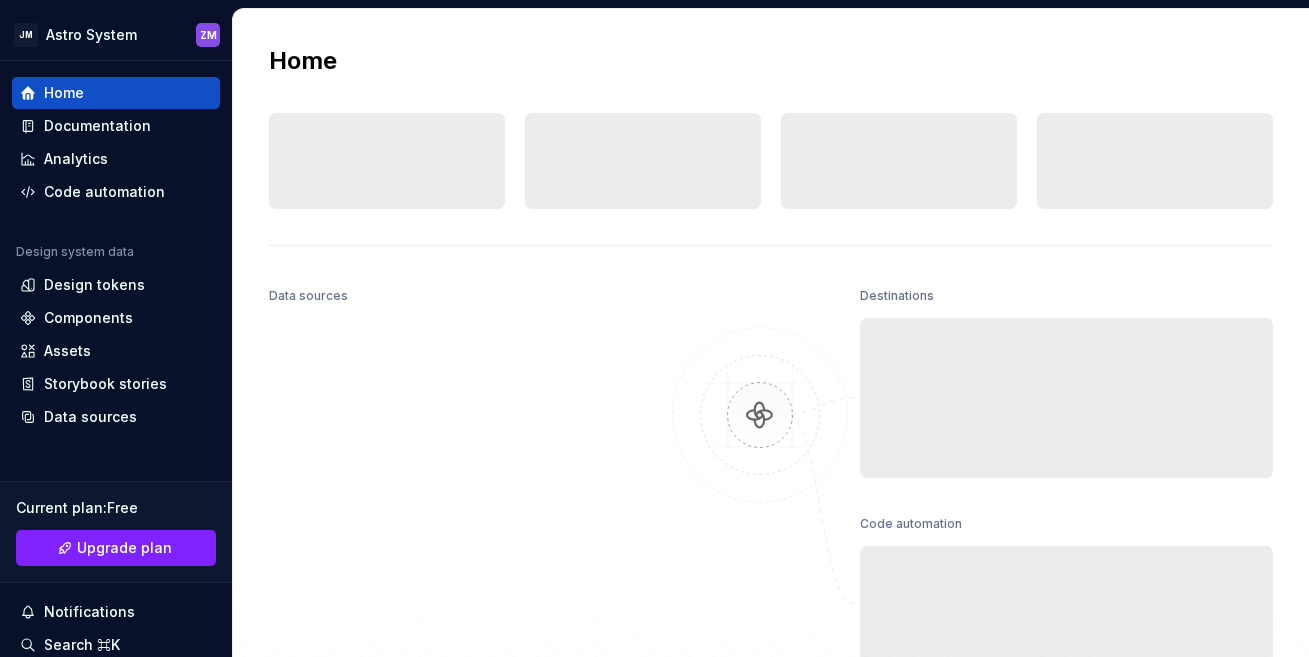 scroll, scrollTop: 0, scrollLeft: 0, axis: both 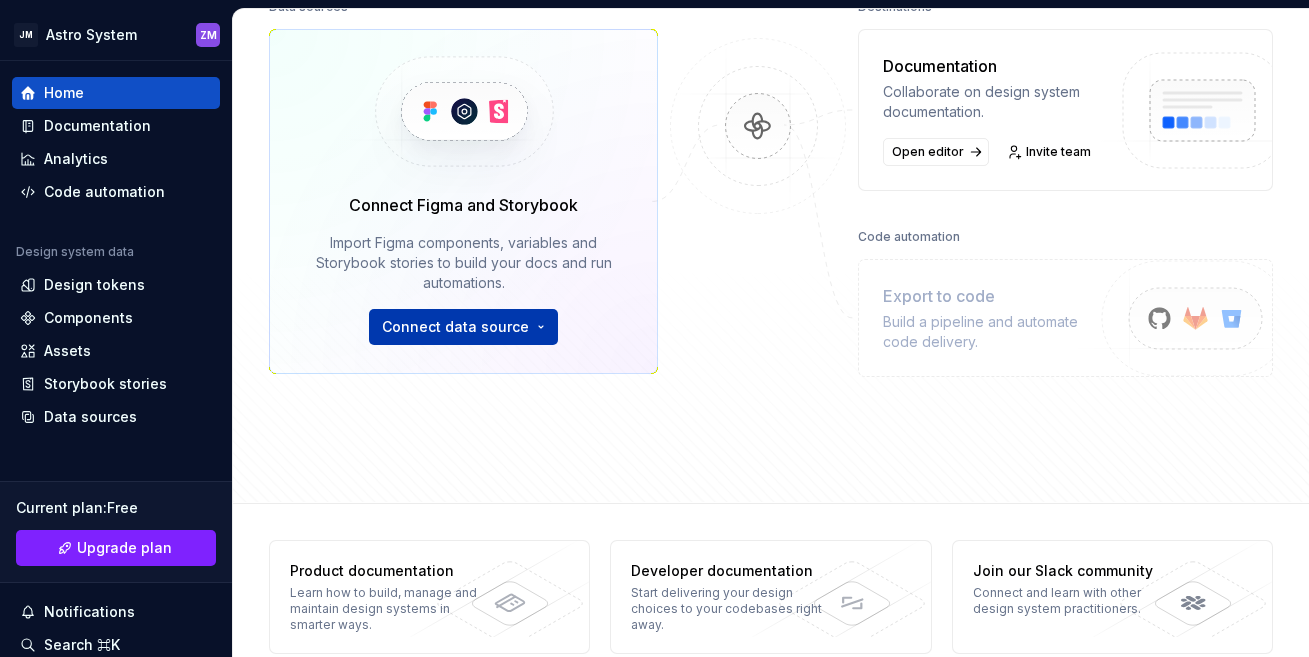 click on "[FIRST] [LAST] [FIRST] [LAST] Home Documentation Analytics Code automation Design system data Design tokens Components Assets Storybook stories Data sources Current plan :  Free Upgrade plan Notifications Search ⌘K Invite team Settings Contact support Help Home Design tokens 0 Components 0 0 Assets 0 Docs pages 5 Data sources Connect Figma and Storybook Import Figma components, variables and Storybook stories to build your docs and run automations. Connect data source Destinations Documentation Collaborate on design system documentation. Open editor Invite team Code automation Export to code Build a pipeline and automate code delivery. Product documentation Learn how to build, manage and maintain design systems in smarter ways. Developer documentation Start delivering your design choices to your codebases right away. Join our Slack community Connect and learn with other design system practitioners." at bounding box center (654, 328) 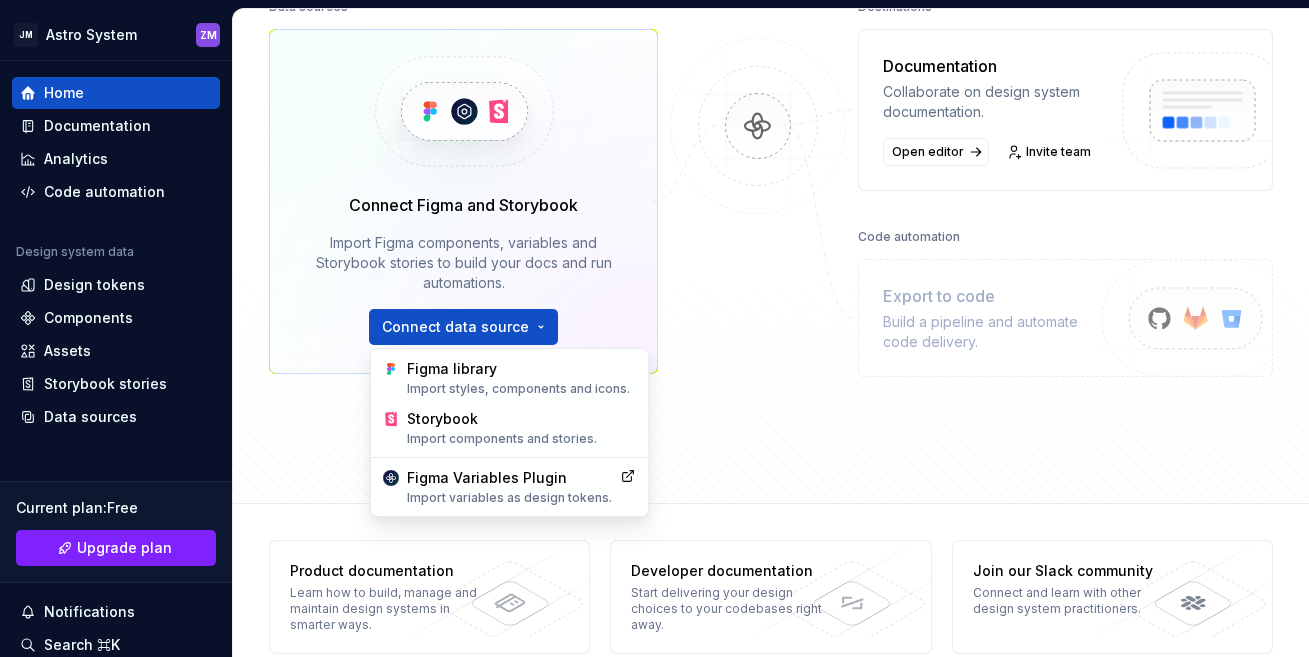 click on "[FIRST] [LAST] [FIRST] [LAST] Home Documentation Analytics Code automation Design system data Design tokens Components Assets Storybook stories Data sources Current plan :  Free Upgrade plan Notifications Search ⌘K Invite team Settings Contact support Help Home Design tokens 0 Components 0 0 Assets 0 Docs pages 5 Data sources Connect Figma and Storybook Import Figma components, variables and Storybook stories to build your docs and run automations. Connect data source Destinations Documentation Collaborate on design system documentation. Open editor Invite team Code automation Export to code Build a pipeline and automate code delivery. Product documentation Learn how to build, manage and maintain design systems in smarter ways. Developer documentation Start delivering your design choices to your codebases right away. Join our Slack community Connect and learn with other design system practitioners.   Figma library Import styles, components and icons. Storybook Import components and stories. Figma Variables Plugin" at bounding box center [654, 328] 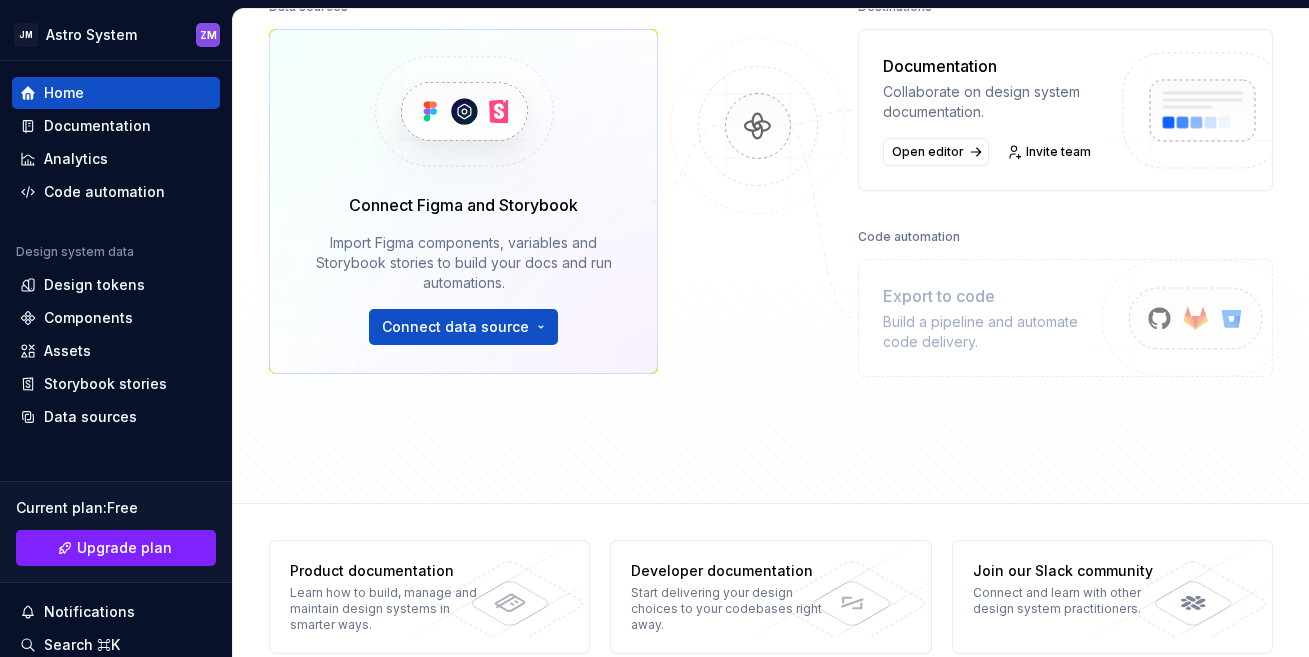 scroll, scrollTop: 292, scrollLeft: 0, axis: vertical 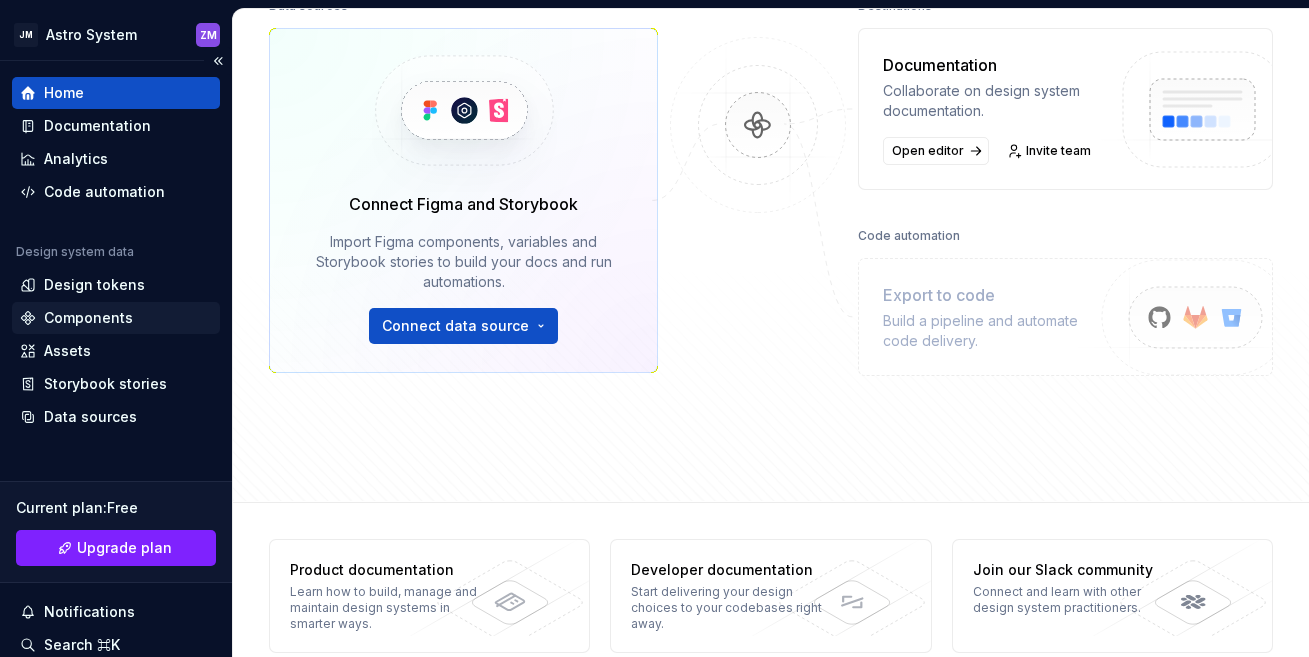 click on "Components" at bounding box center [88, 318] 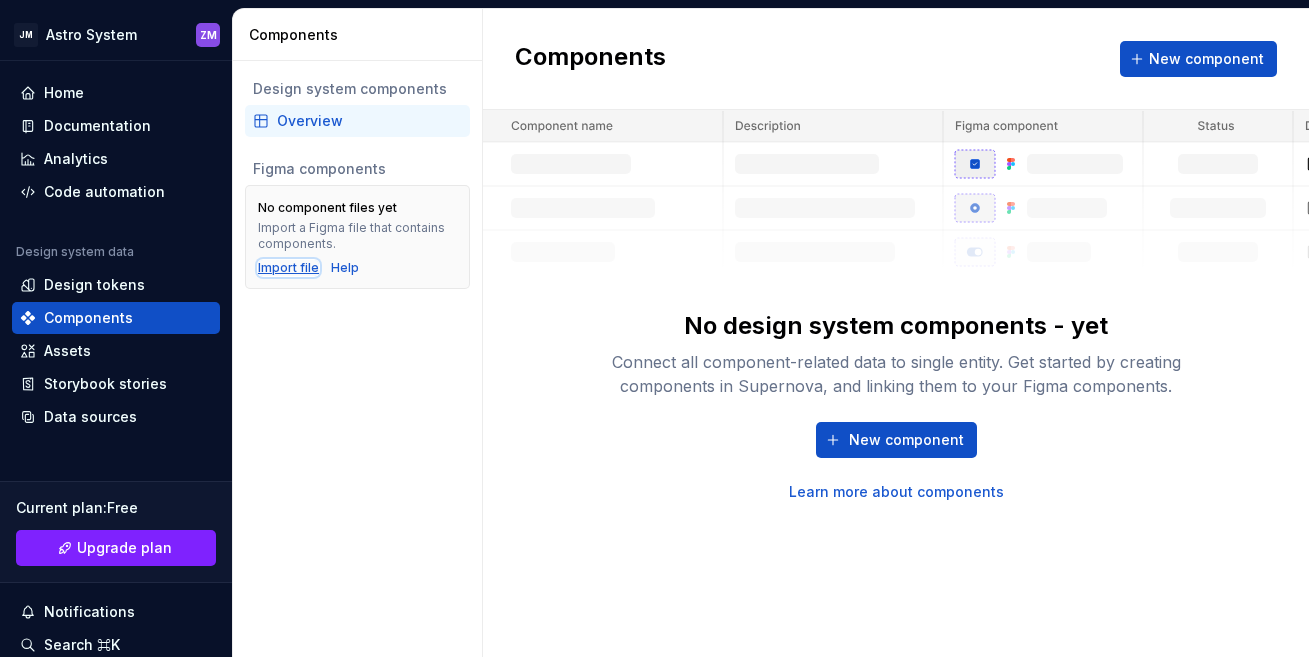 click on "Import file" at bounding box center [288, 268] 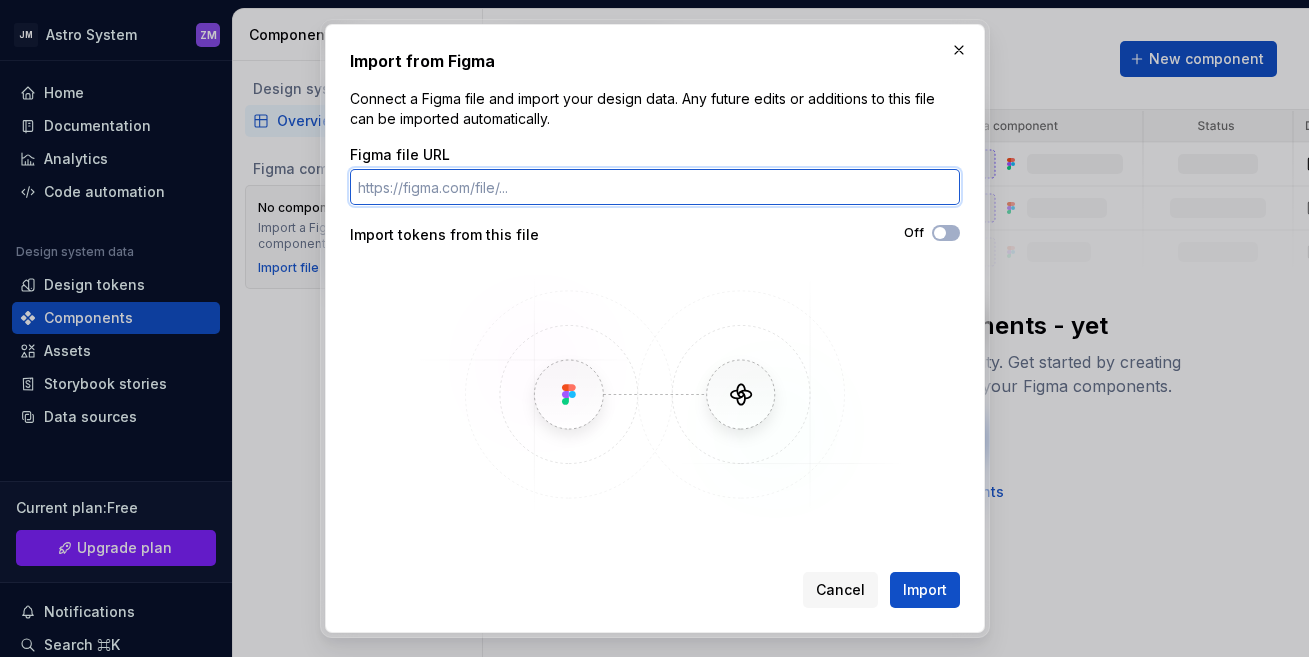 click on "Figma file URL" at bounding box center [655, 187] 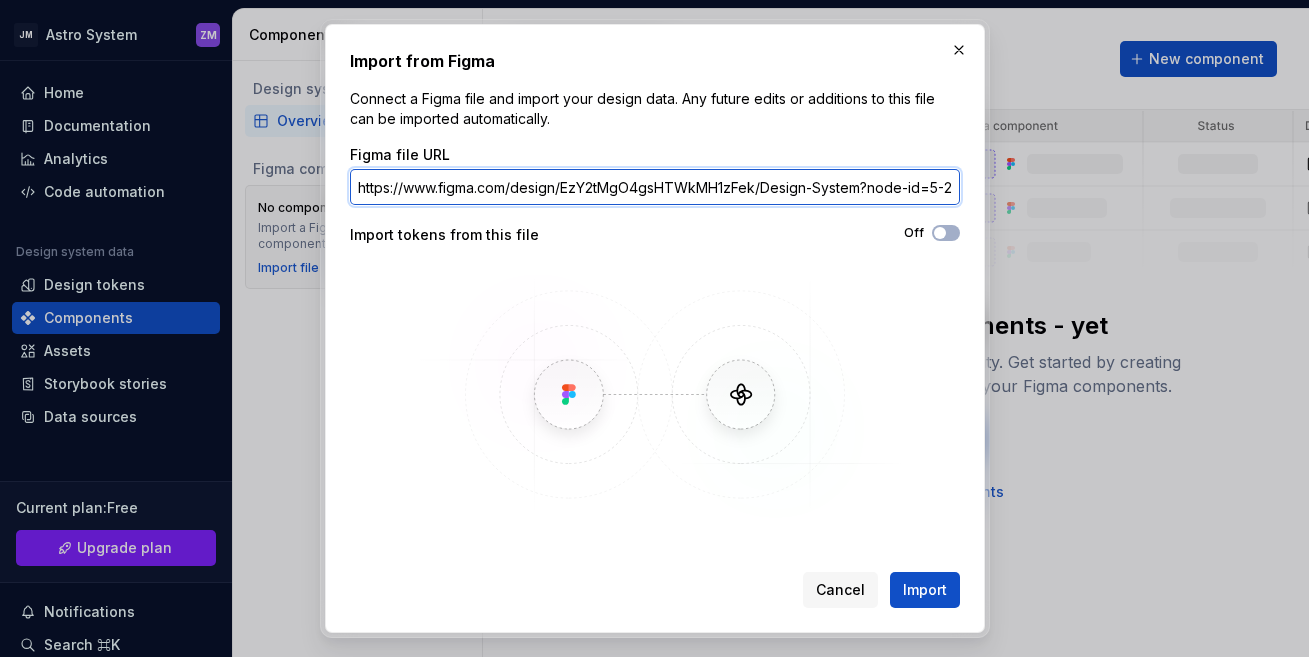 scroll, scrollTop: 0, scrollLeft: 242, axis: horizontal 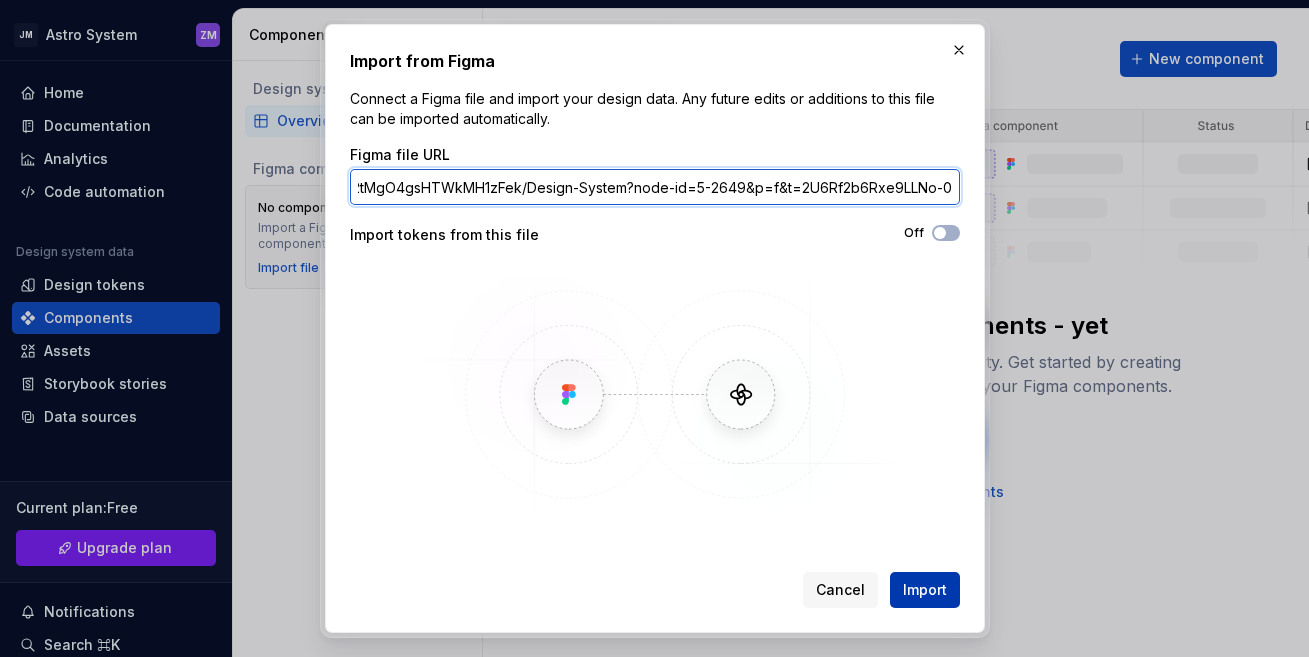 type on "https://www.figma.com/design/EzY2tMgO4gsHTWkMH1zFek/Design-System?node-id=5-2649&p=f&t=2U6Rf2b6Rxe9LLNo-0" 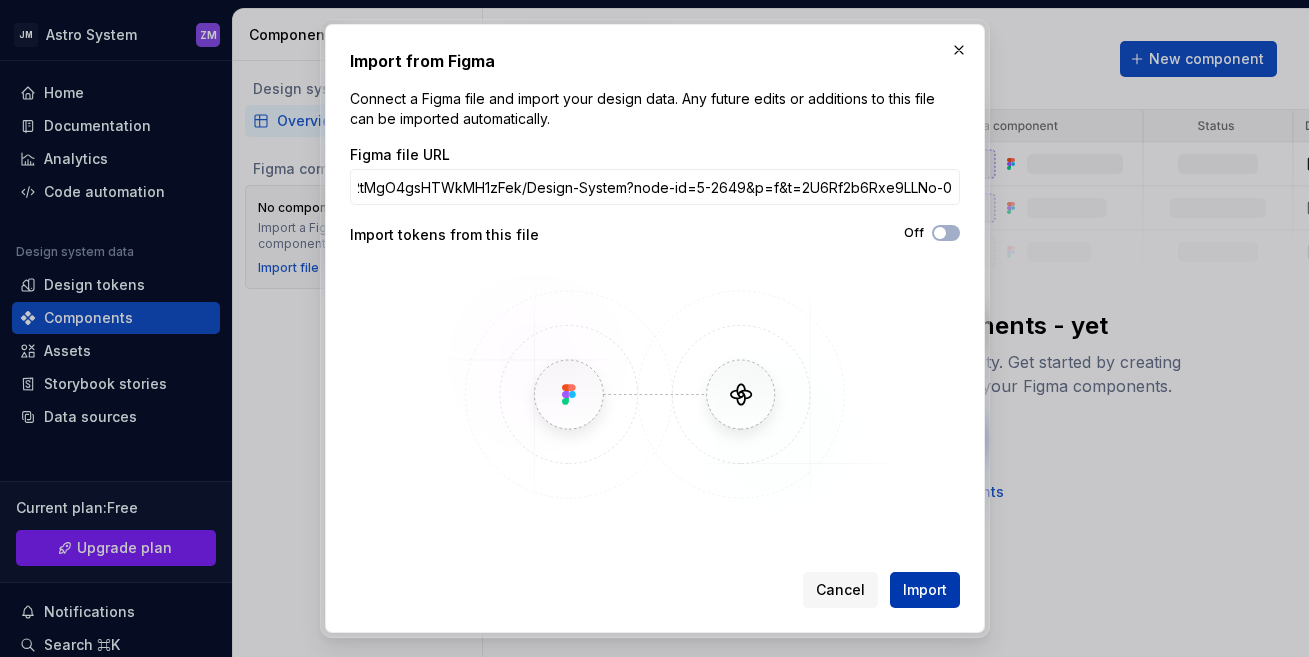 click on "Import" at bounding box center (925, 590) 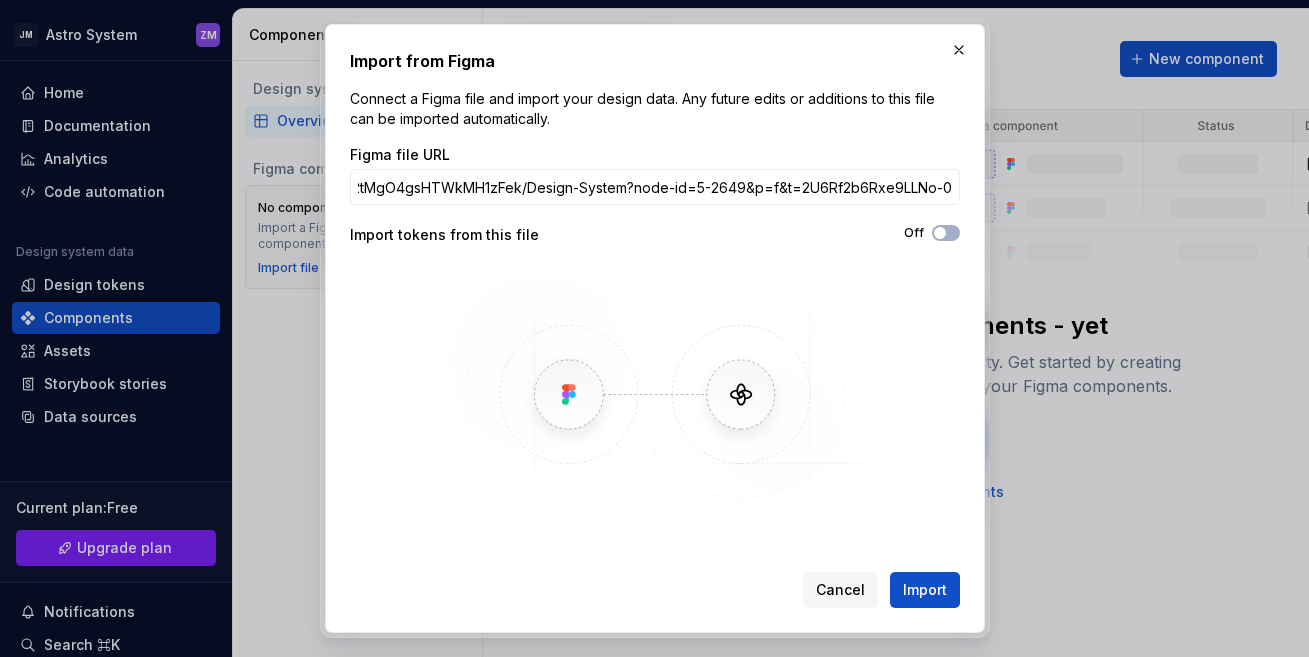 scroll, scrollTop: 0, scrollLeft: 0, axis: both 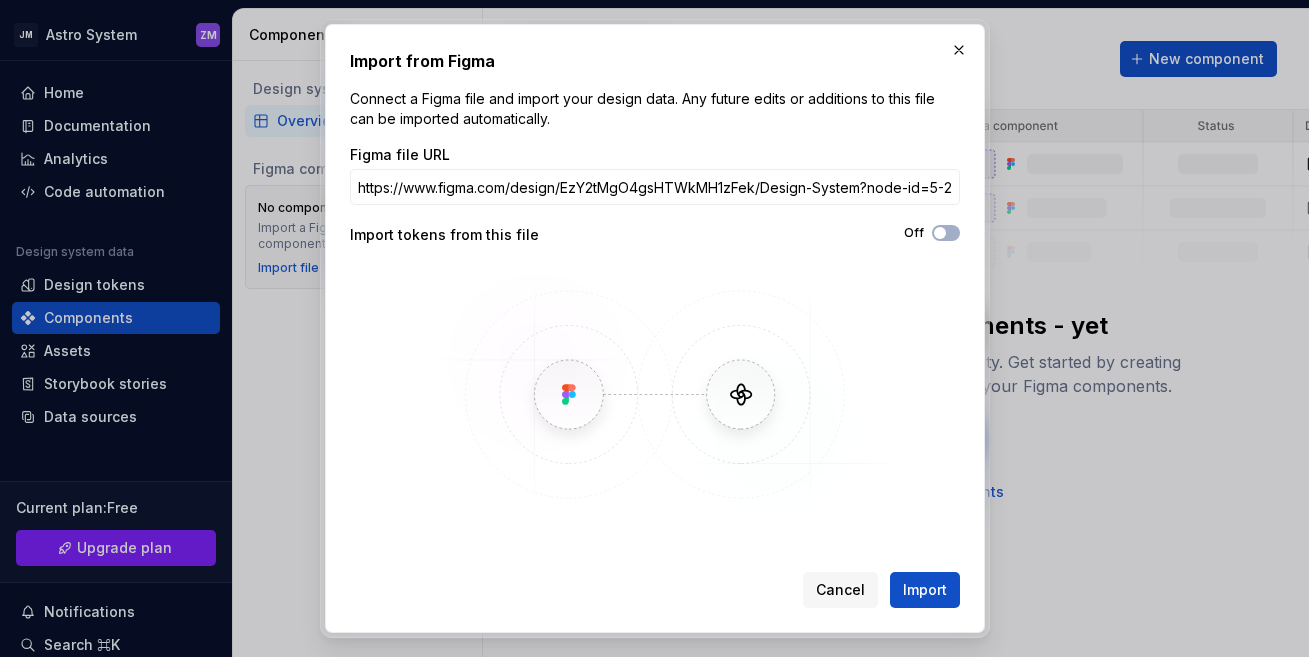 click on "Off" at bounding box center (914, 233) 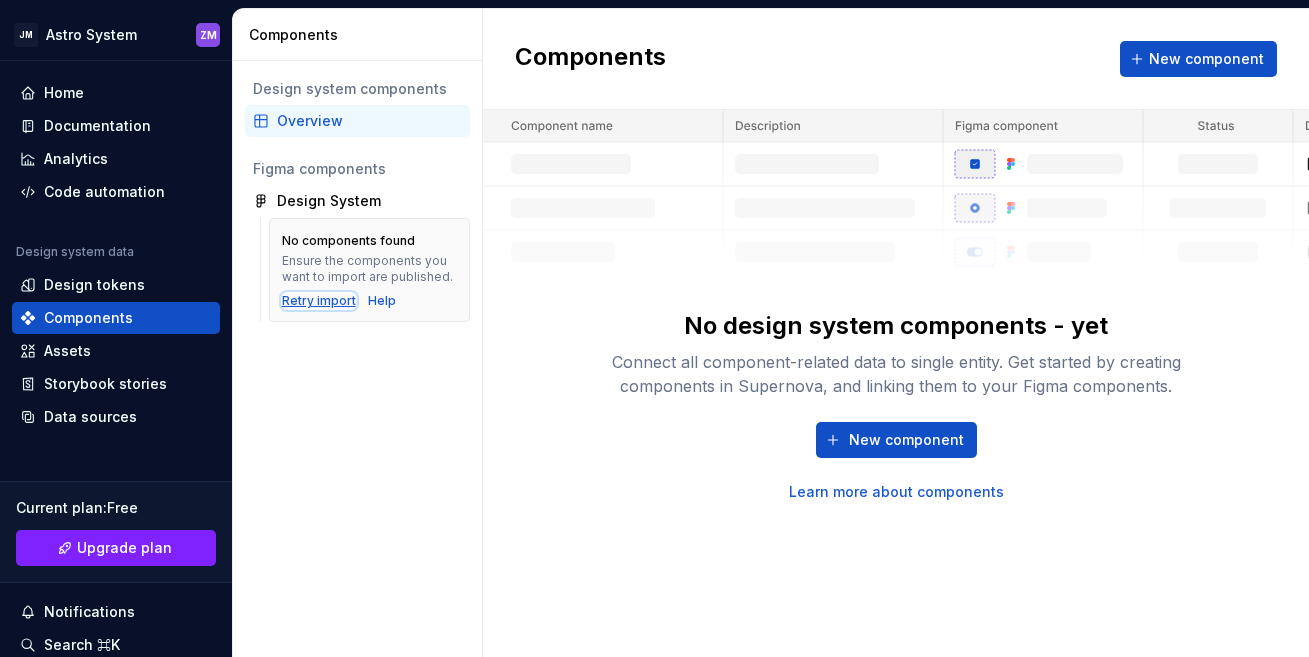 click on "Retry import" at bounding box center (319, 301) 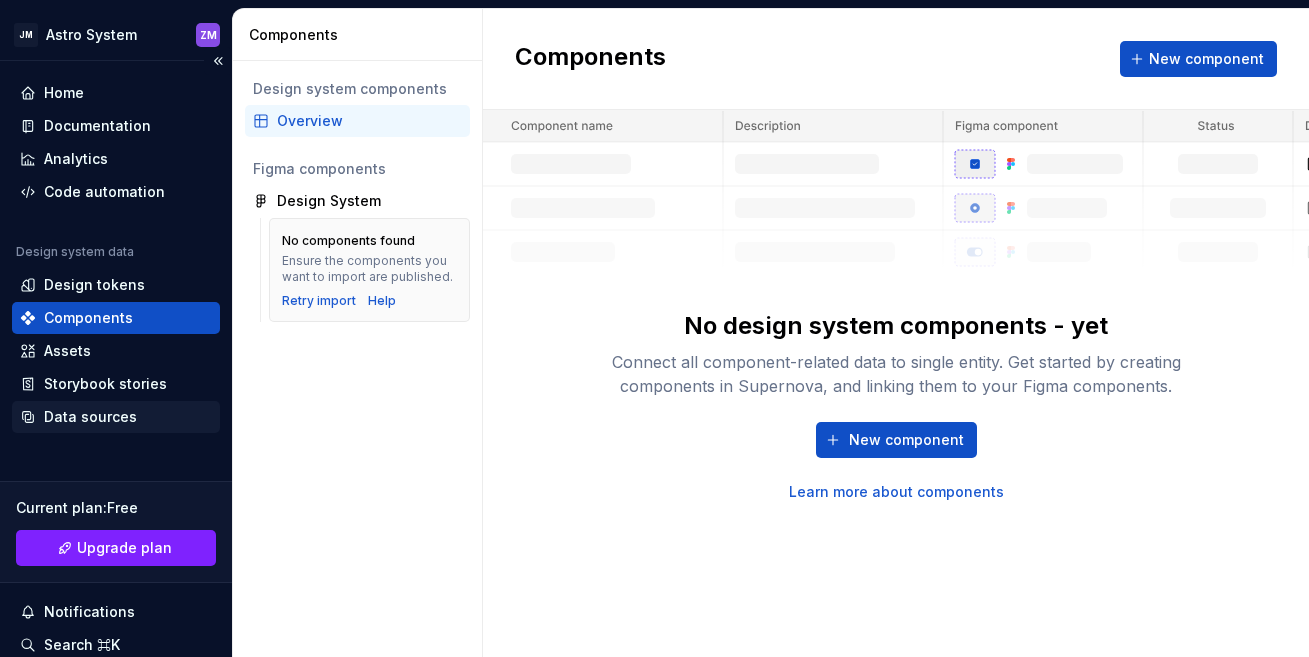 click on "Data sources" at bounding box center [90, 417] 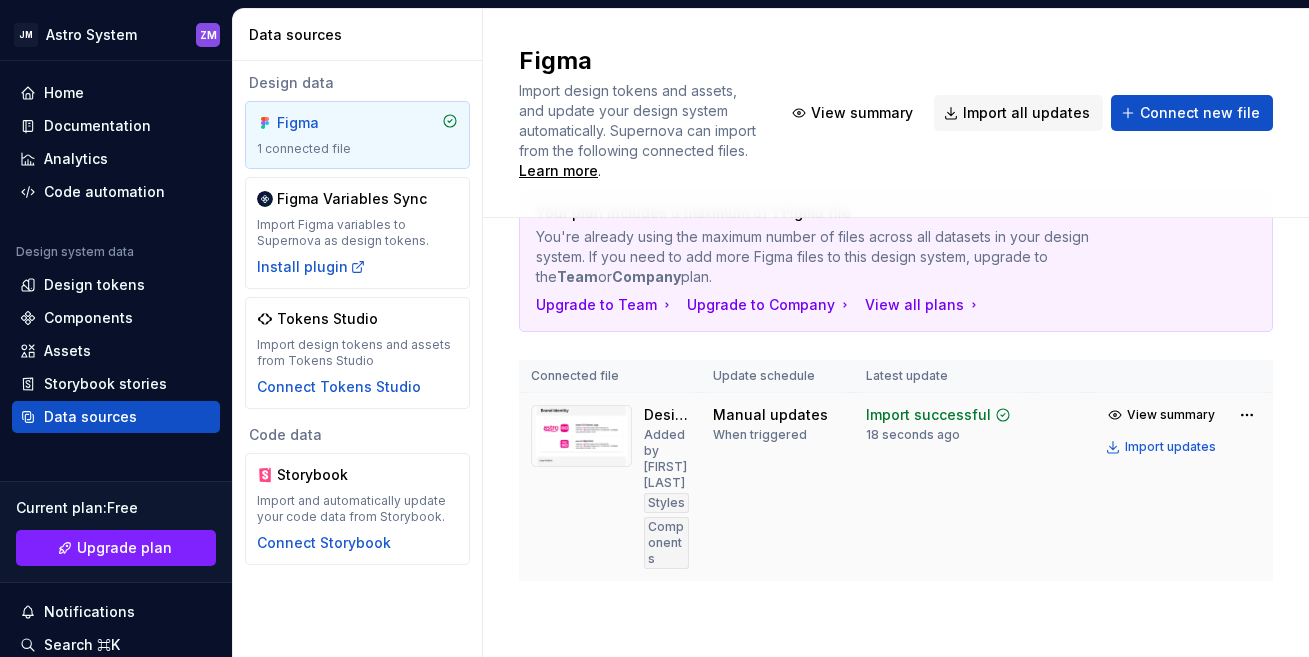 scroll, scrollTop: 84, scrollLeft: 0, axis: vertical 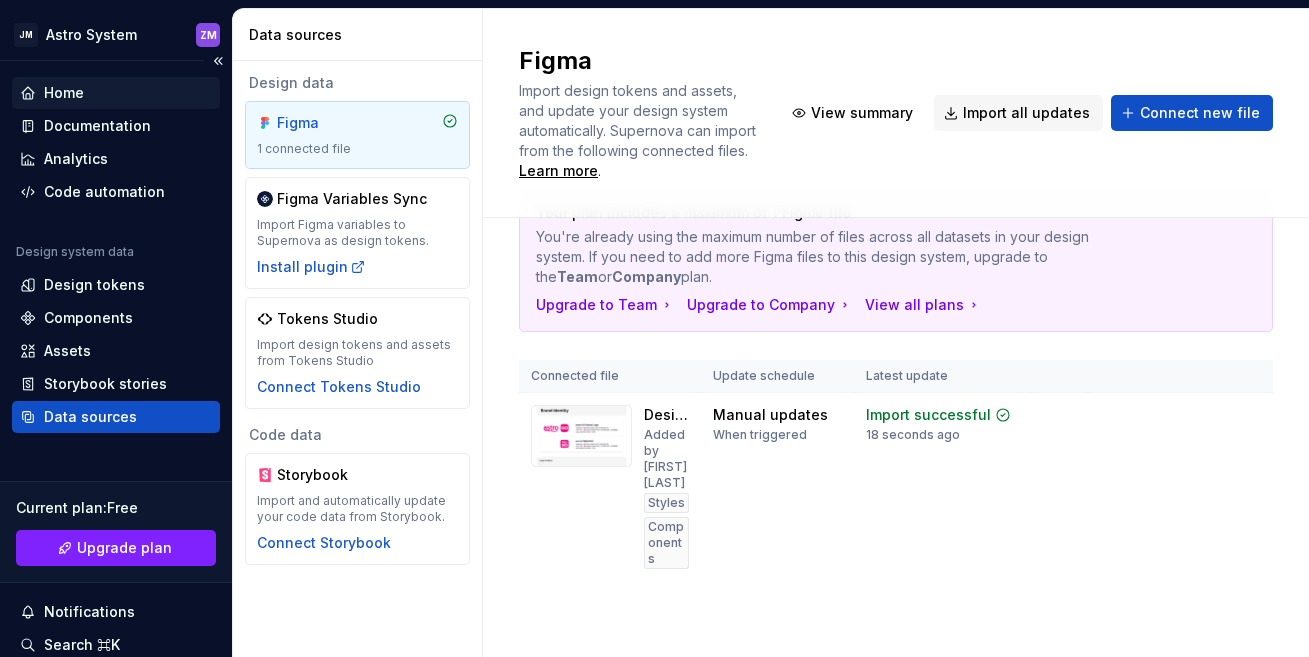click on "Home" at bounding box center [116, 93] 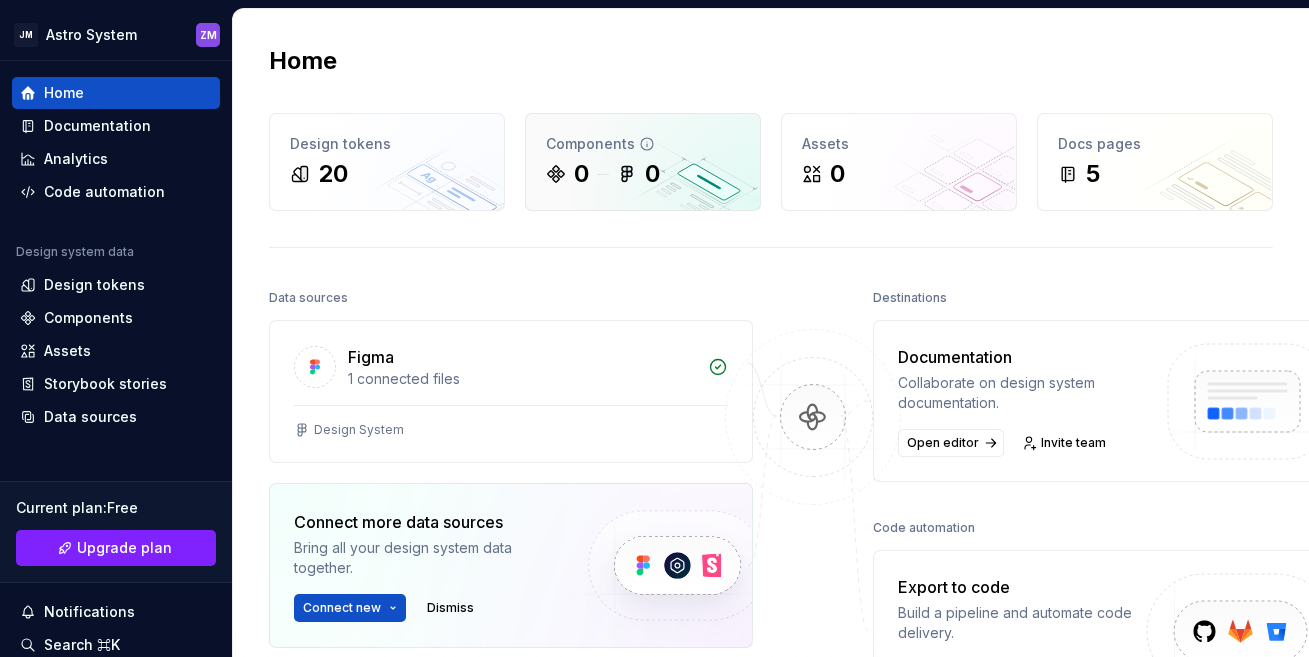 click on "0 0" at bounding box center (643, 174) 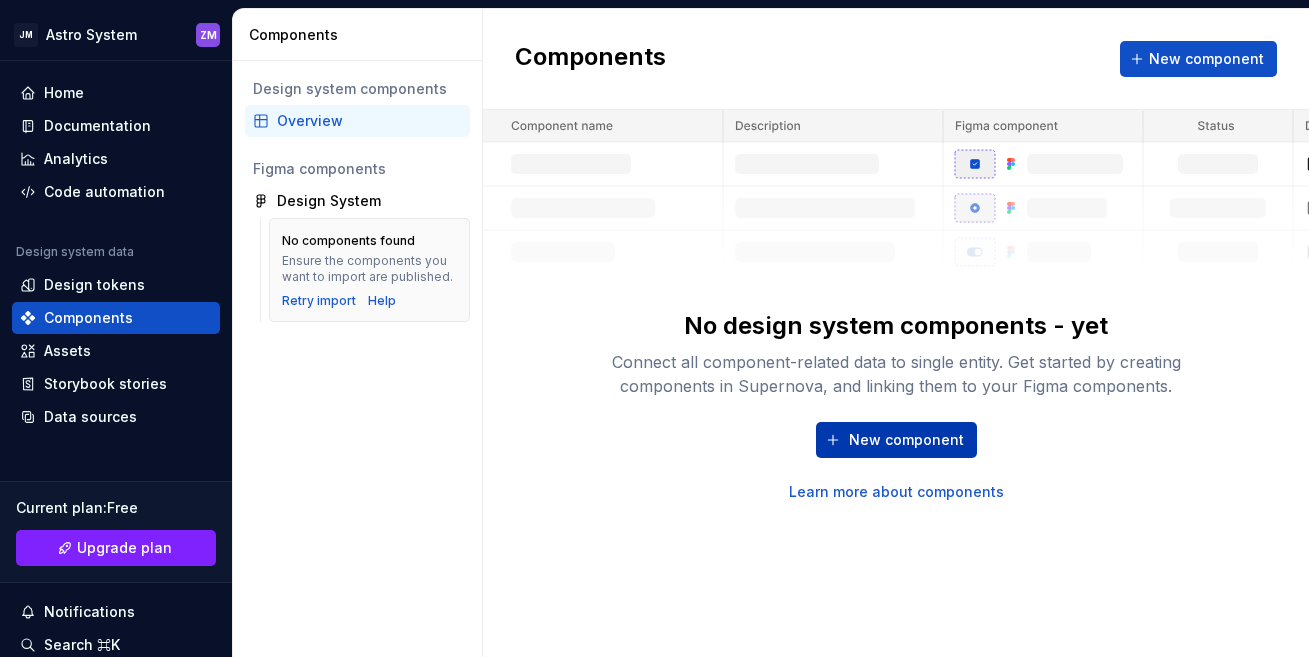 click on "New component" at bounding box center [906, 440] 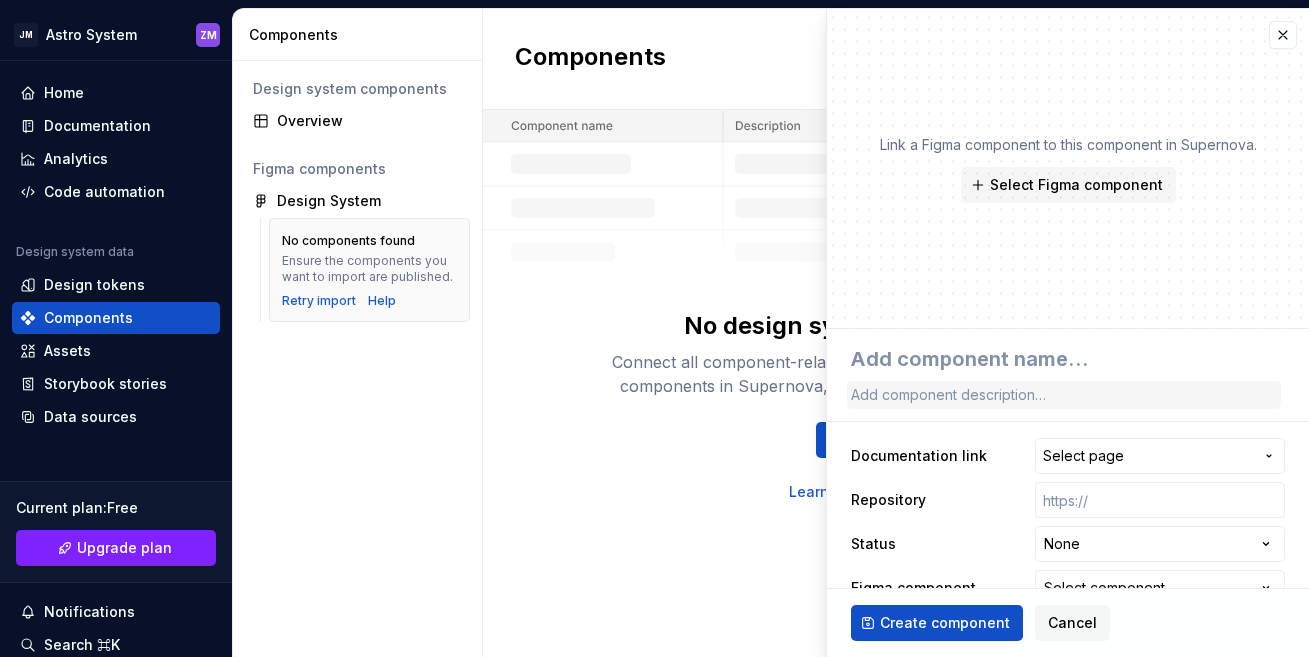 scroll, scrollTop: 78, scrollLeft: 0, axis: vertical 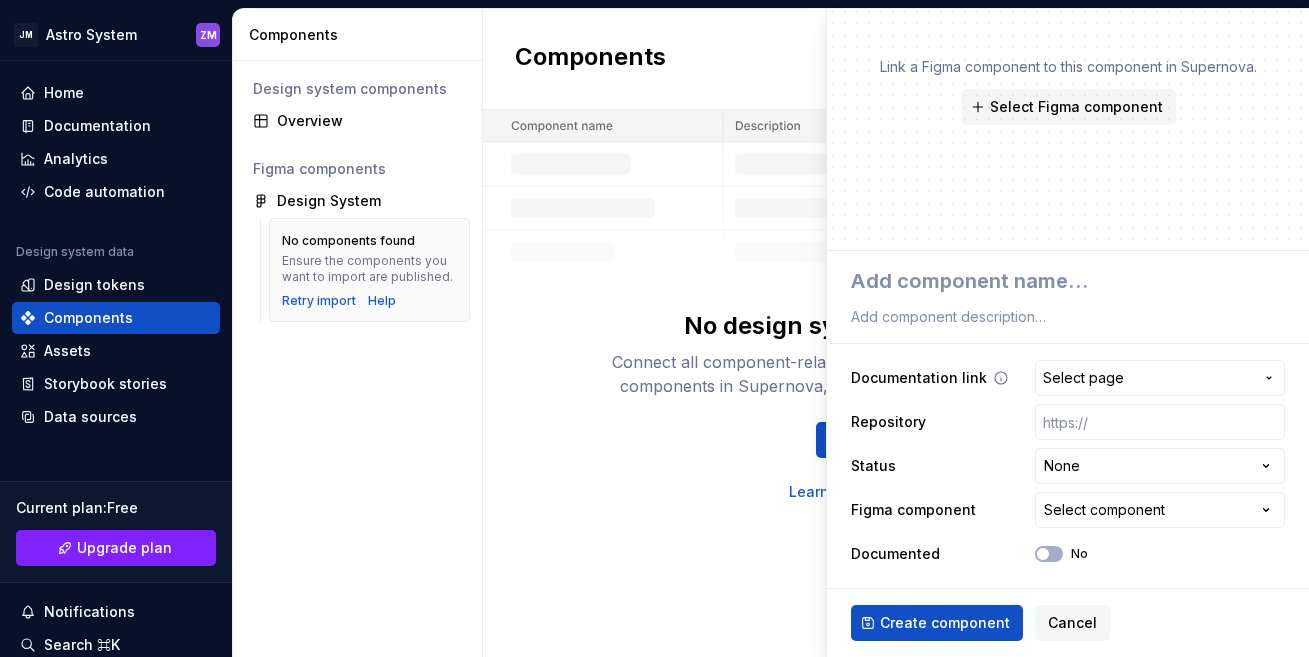 click on "Select page" at bounding box center [1148, 378] 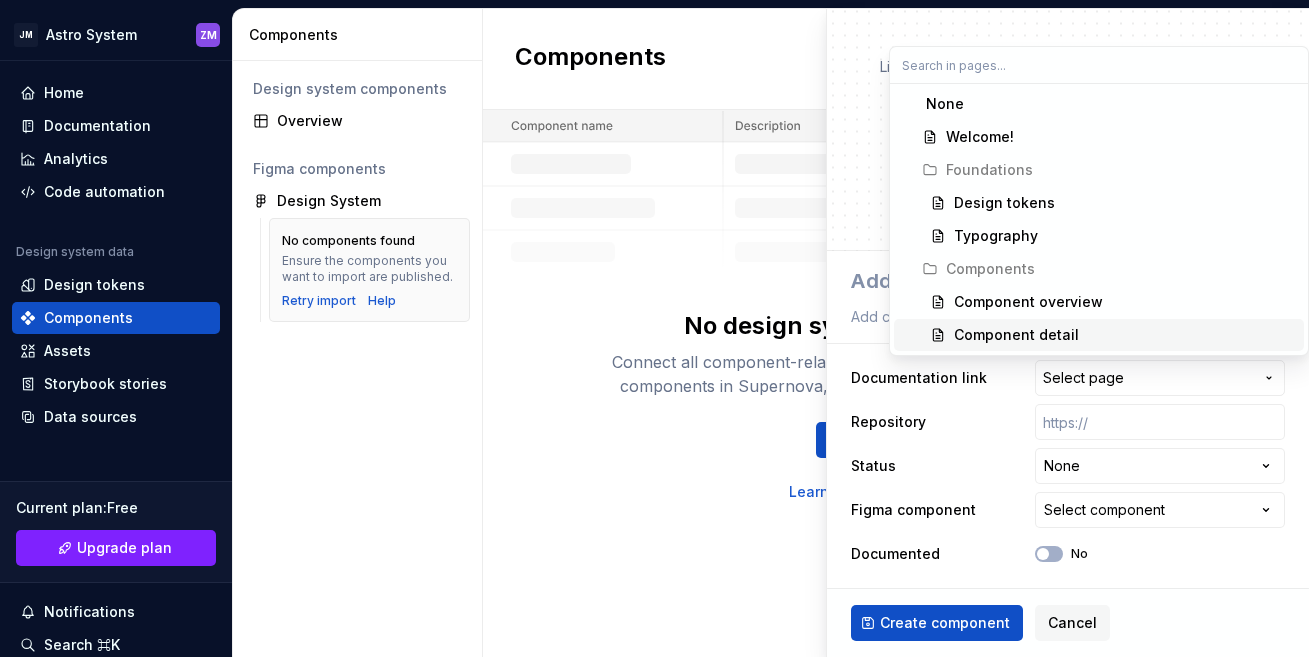 click on "**********" at bounding box center [654, 328] 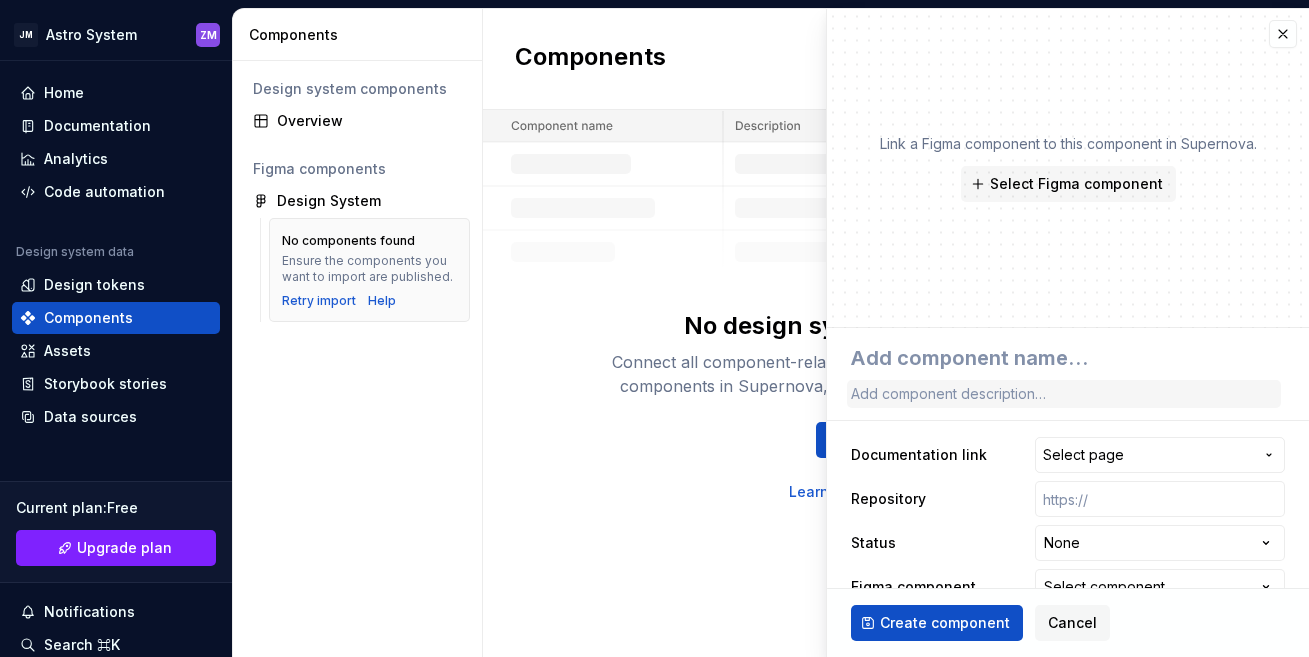 scroll, scrollTop: 0, scrollLeft: 0, axis: both 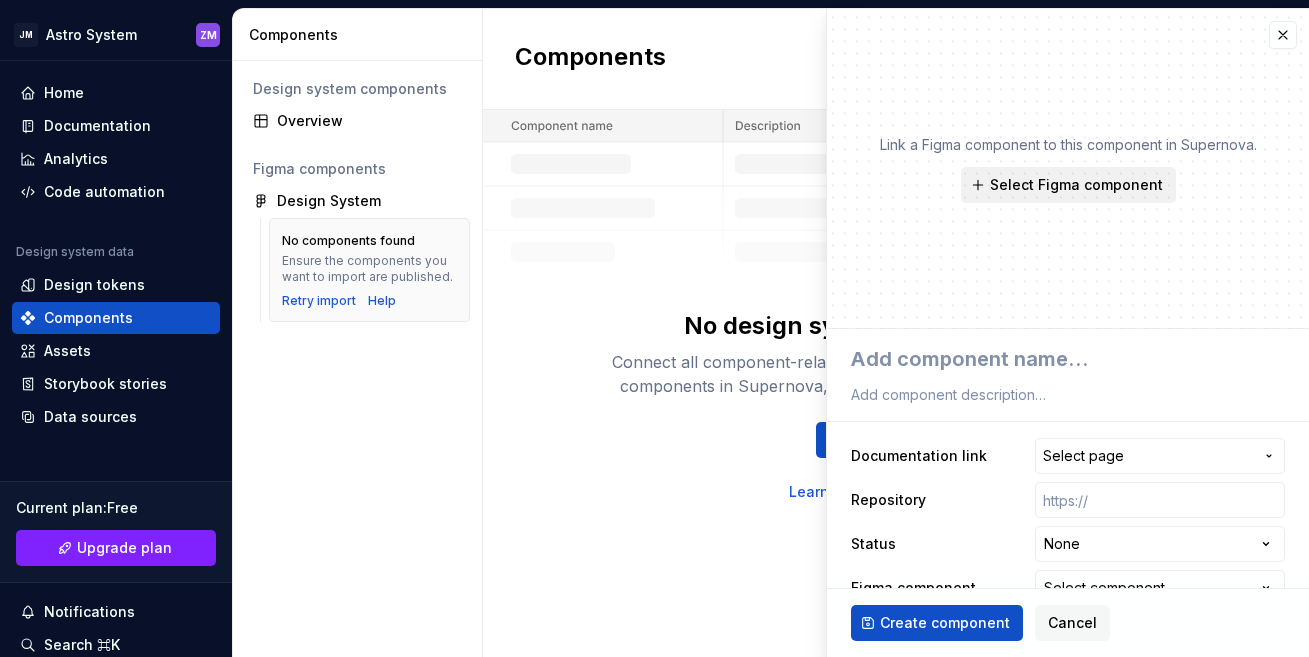 click on "Select Figma component" at bounding box center [1076, 185] 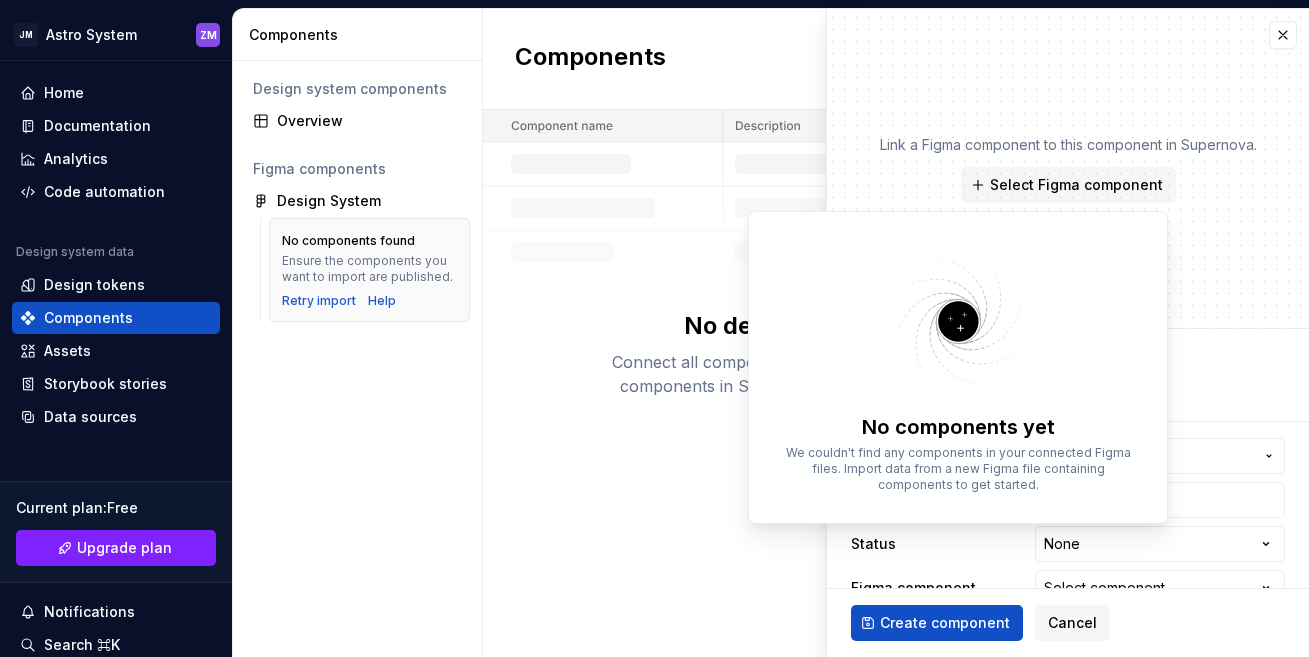 click on "Link a Figma component to this component in Supernova. Select Figma component" at bounding box center (1068, 169) 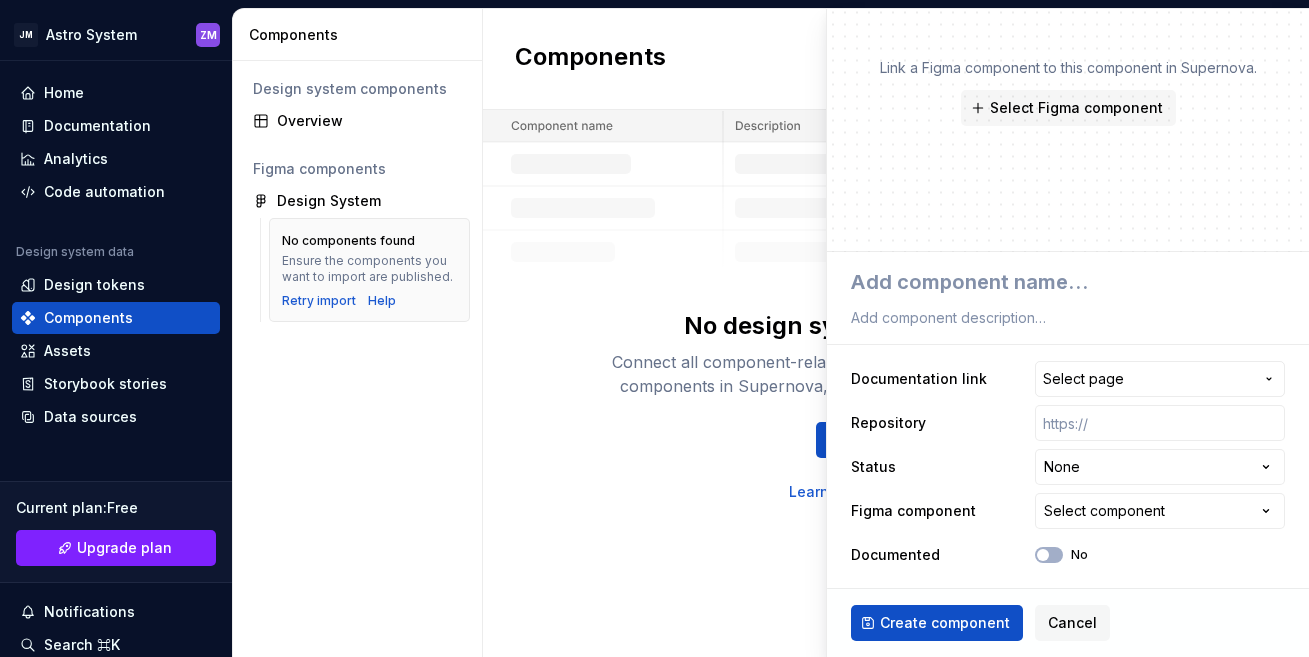 scroll, scrollTop: 78, scrollLeft: 0, axis: vertical 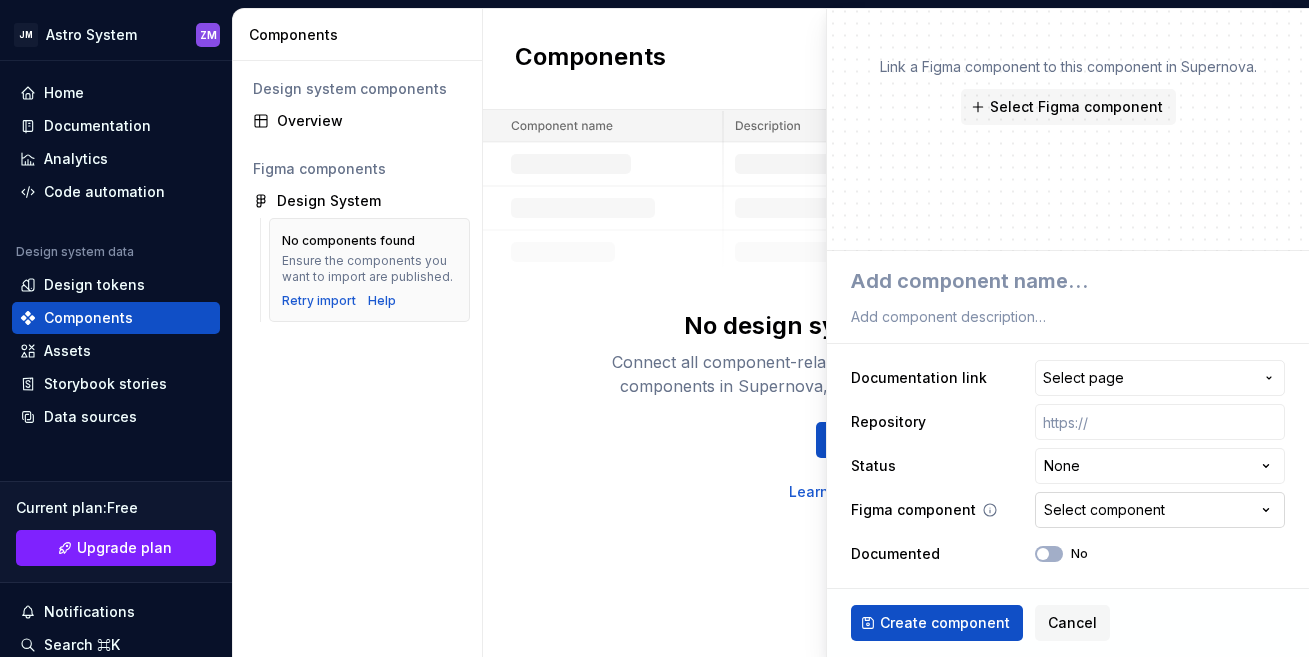 click on "Select component" at bounding box center (1160, 510) 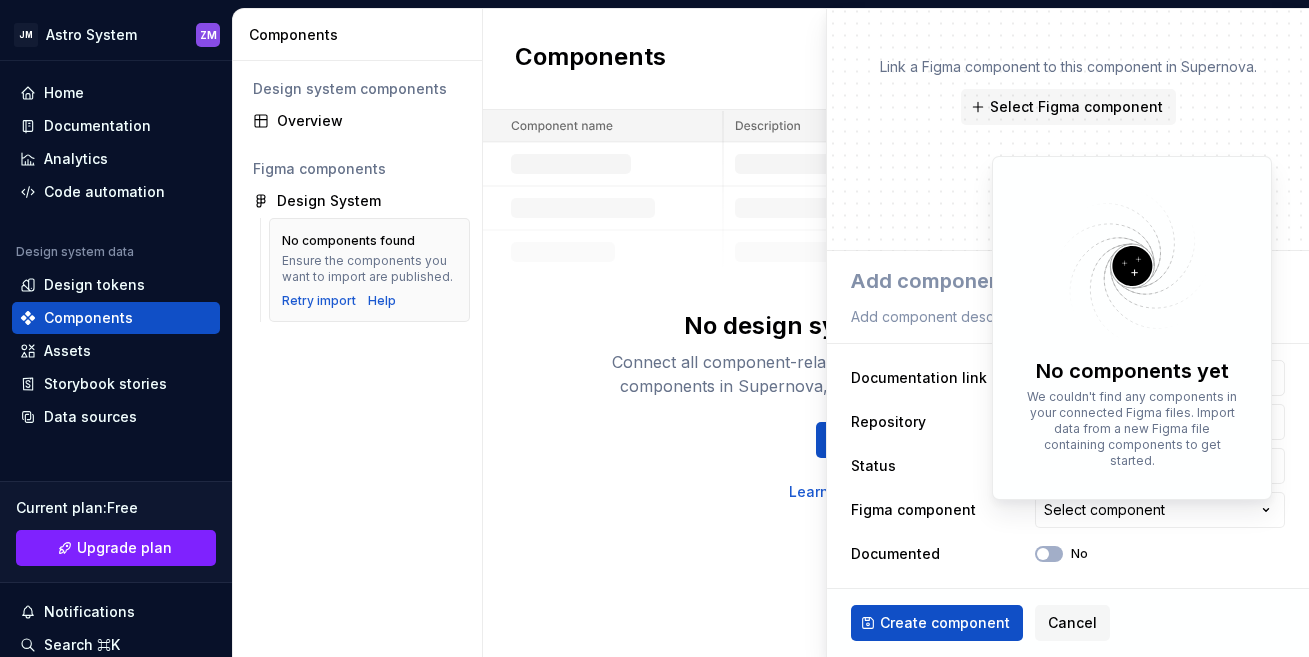 click on "**********" at bounding box center (654, 328) 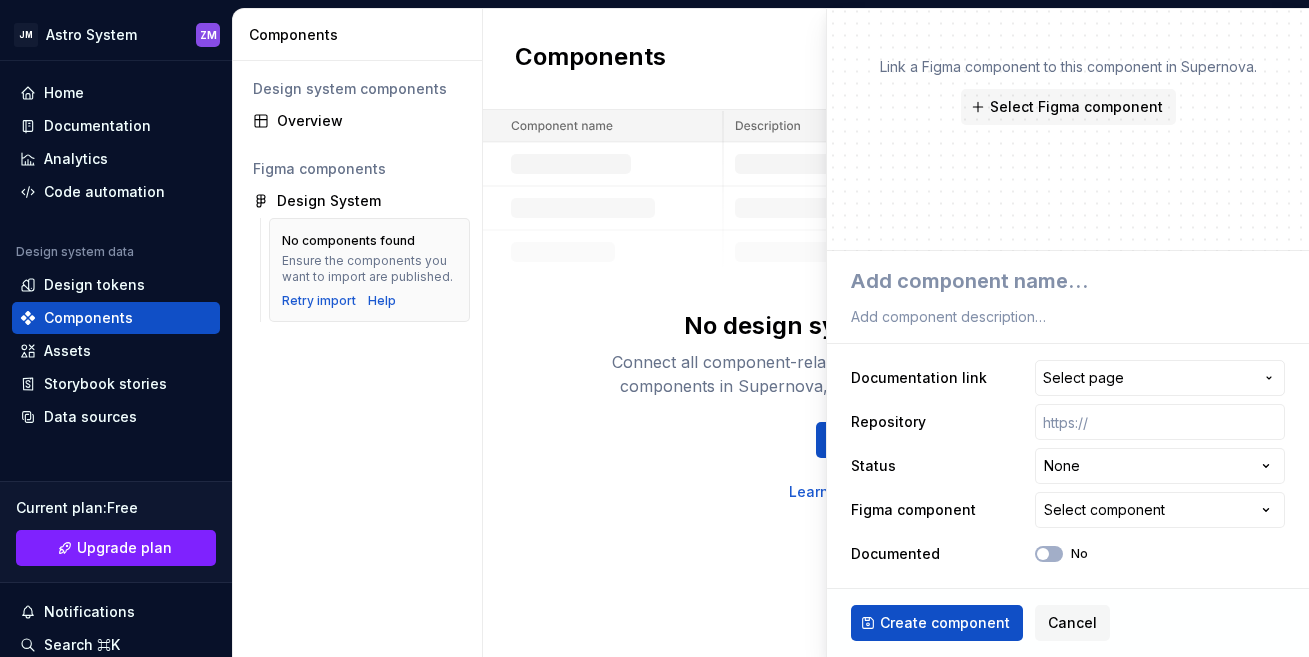 click on "No design system components - yet Connect all component-related data to single entity. Get started by creating components in Supernova, and linking them to your Figma components. New component Learn more about components" at bounding box center [896, 306] 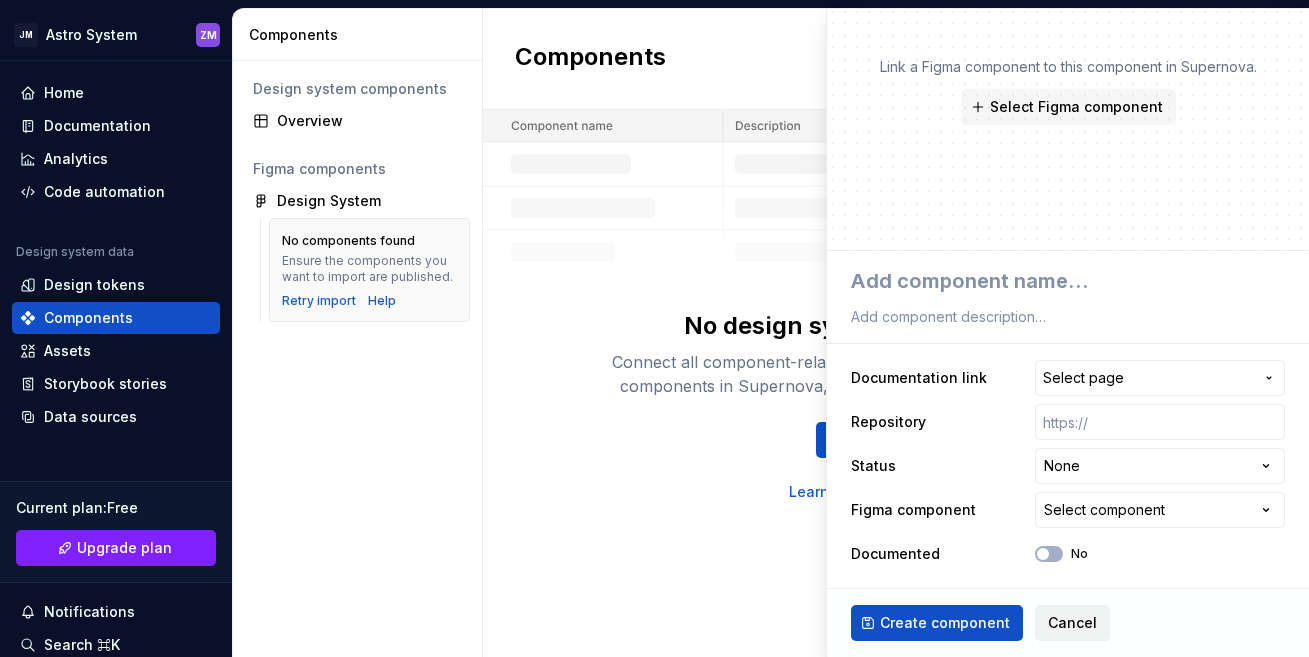 click on "Cancel" at bounding box center [1072, 623] 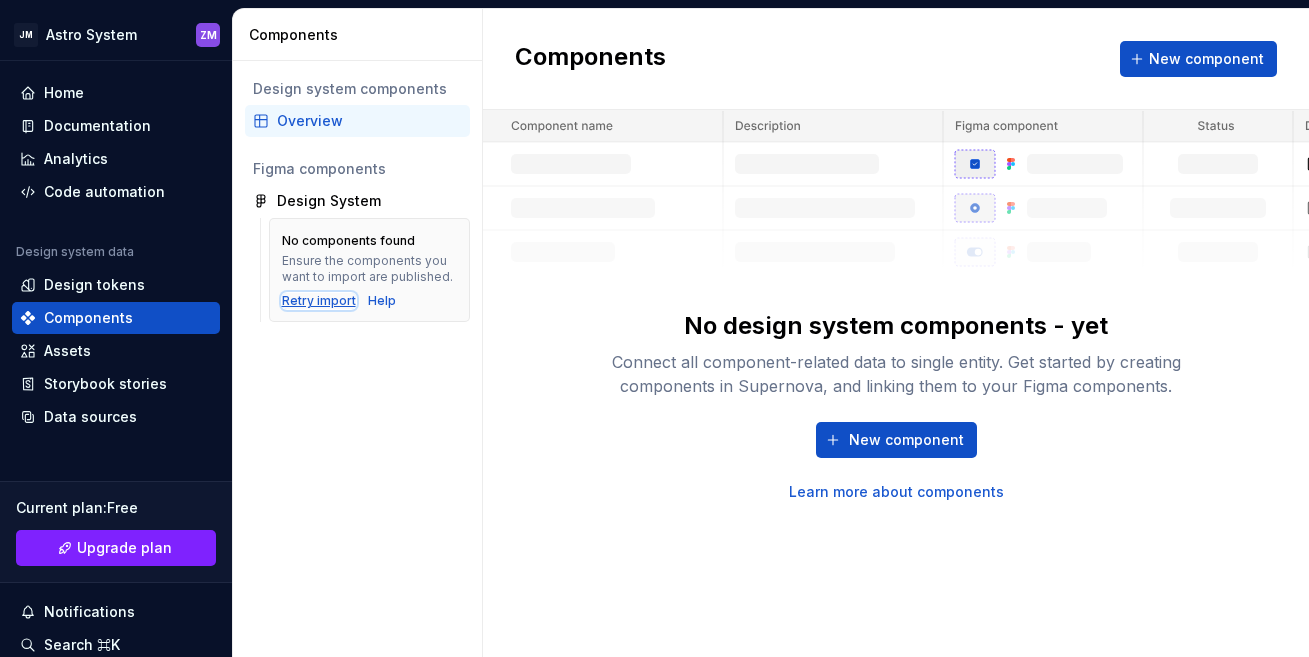 click on "Retry import" at bounding box center (319, 301) 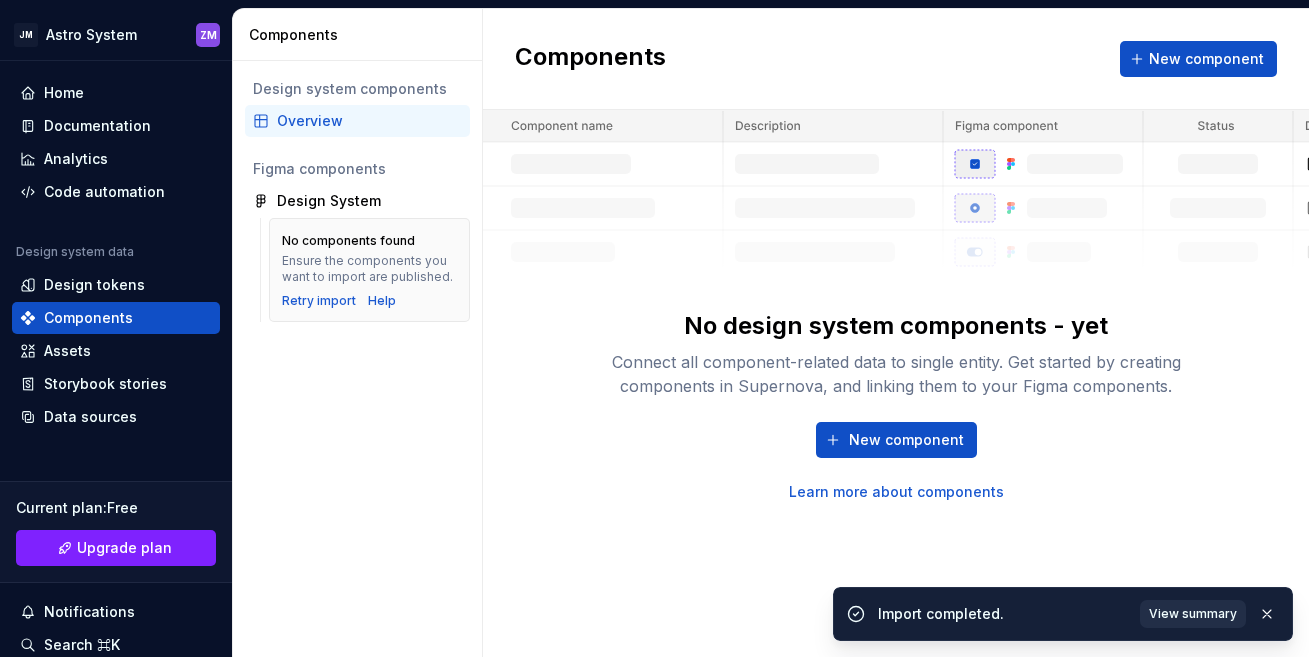 click on "View summary" at bounding box center (1193, 614) 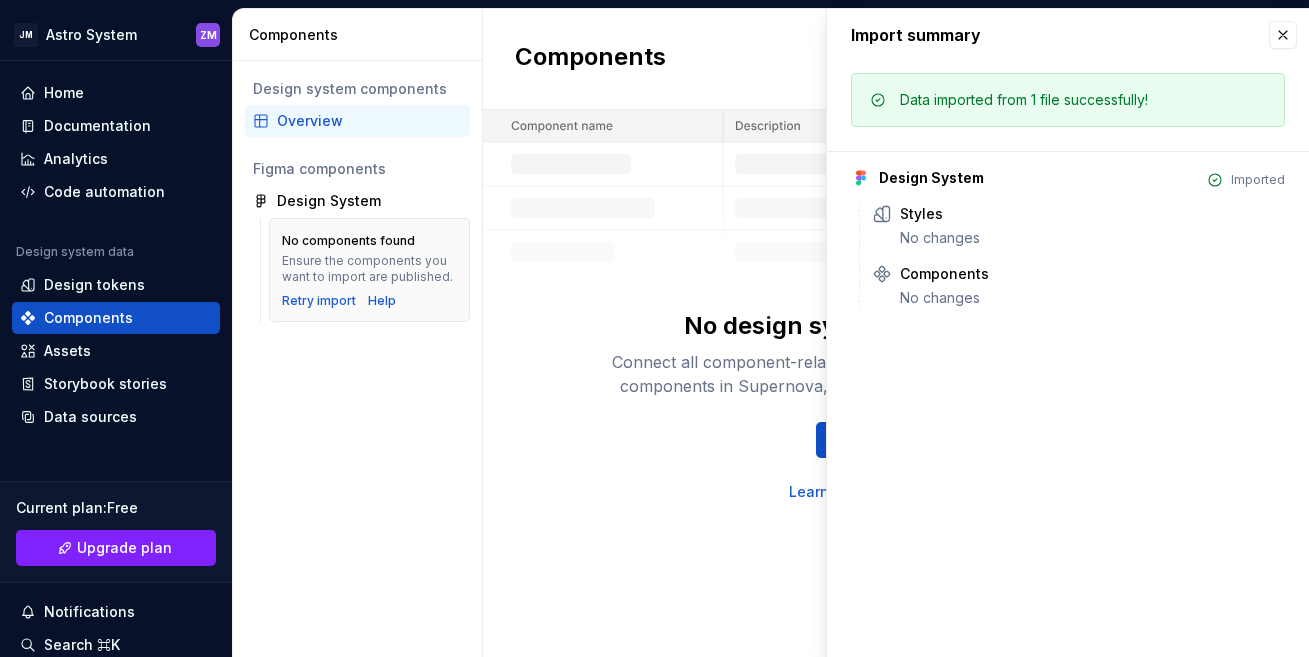 click on "Design system components Overview Figma components Design System No components found Ensure the components you want to import are published. Retry import Help" at bounding box center (357, 359) 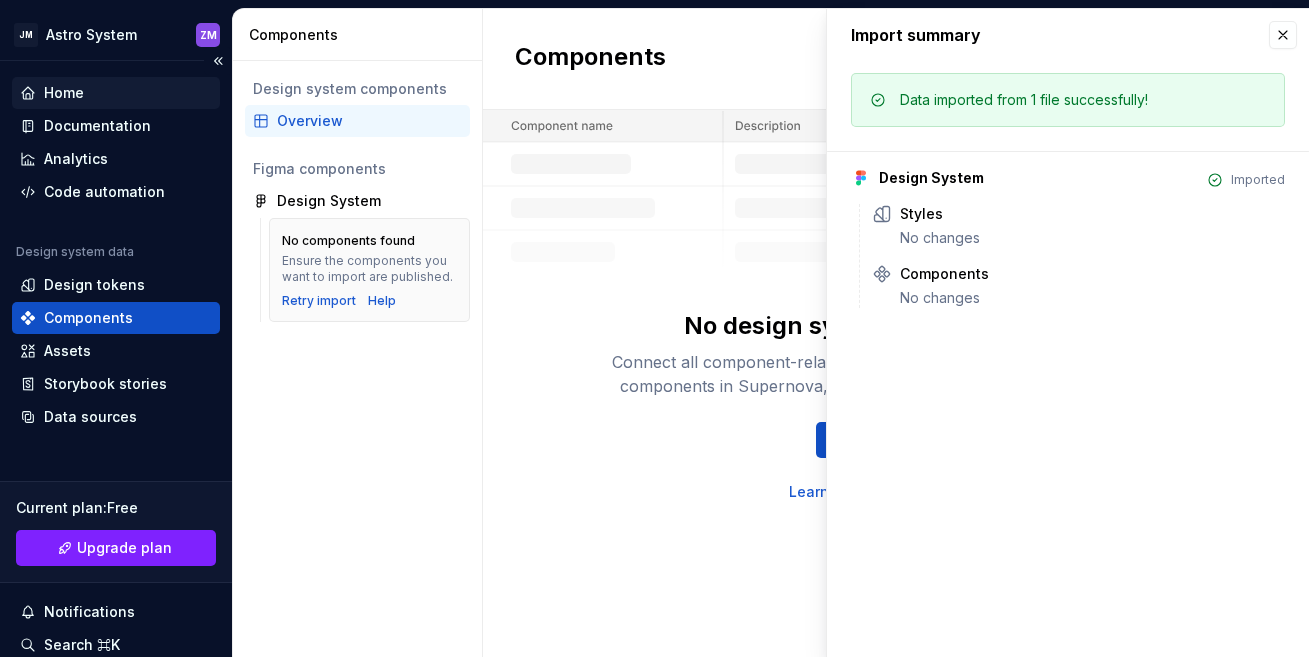 click on "Home" at bounding box center (64, 93) 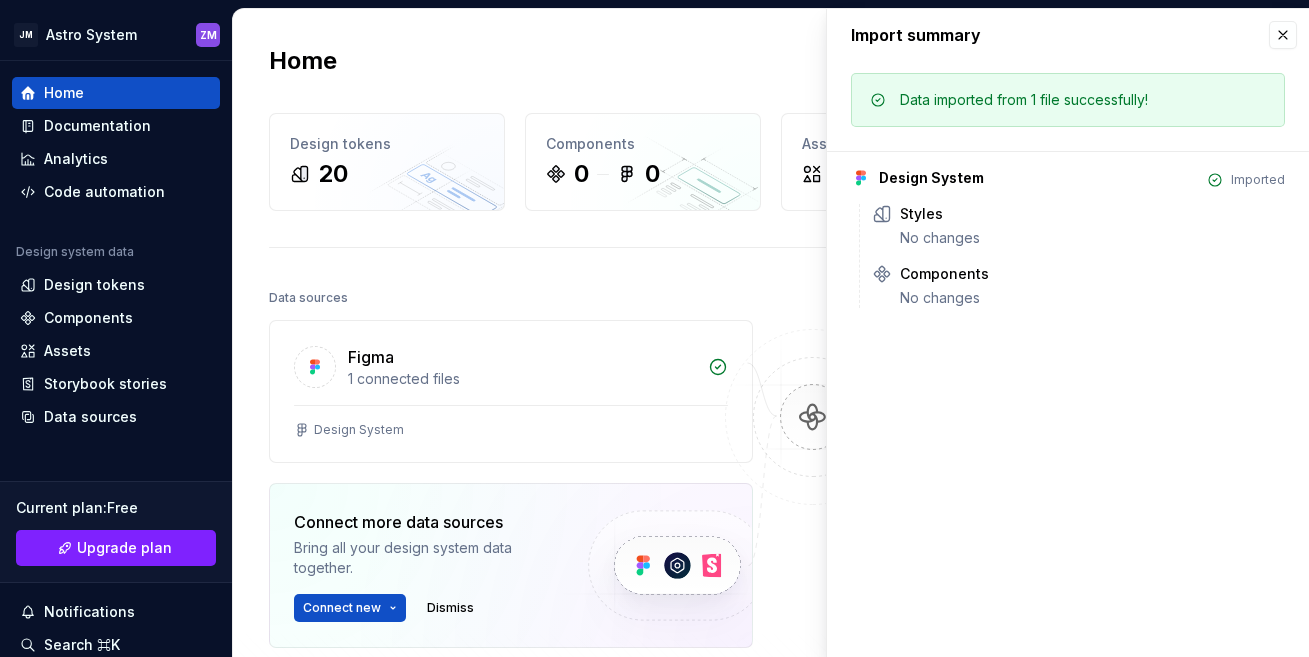 scroll, scrollTop: 286, scrollLeft: 0, axis: vertical 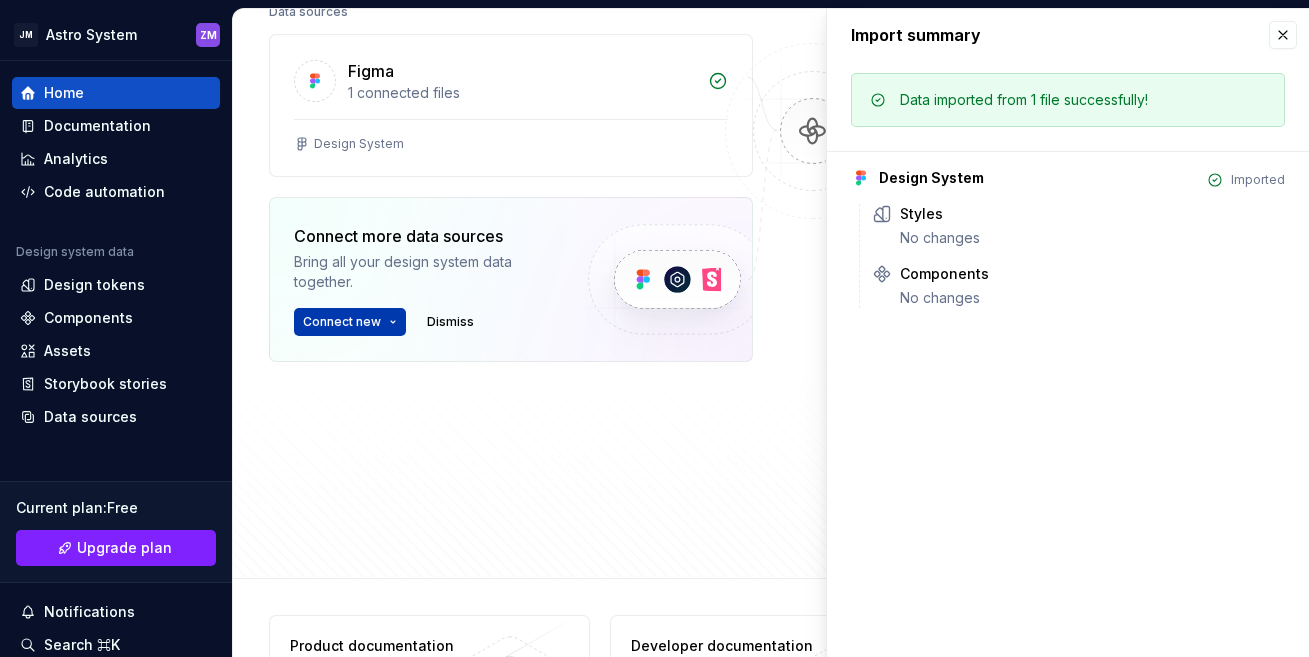 click on "[FIRST] [LAST] [FIRST] [LAST] Home Documentation Analytics Code automation Design system data Design tokens Components Assets Storybook stories Data sources Current plan :  Free Upgrade plan Notifications Search ⌘K Invite team Settings Contact support Help Home Design tokens 20 Components 0 0 Assets 0 Docs pages 5 Data sources Figma 1 connected files Design System Connect more data sources Bring all your design system data together. Connect new Dismiss Destinations Documentation Collaborate on design system documentation. Open editor Invite team Code automation Export to code Build a pipeline and automate code delivery. New pipeline Invite engineer Product documentation Learn how to build, manage and maintain design systems in smarter ways. Developer documentation Start delivering your design choices to your codebases right away. Join our Slack community Connect and learn with other design system practitioners.   * Import summary Import summary Data imported from 1 file successfully! Design System Imported Styles" at bounding box center (654, 328) 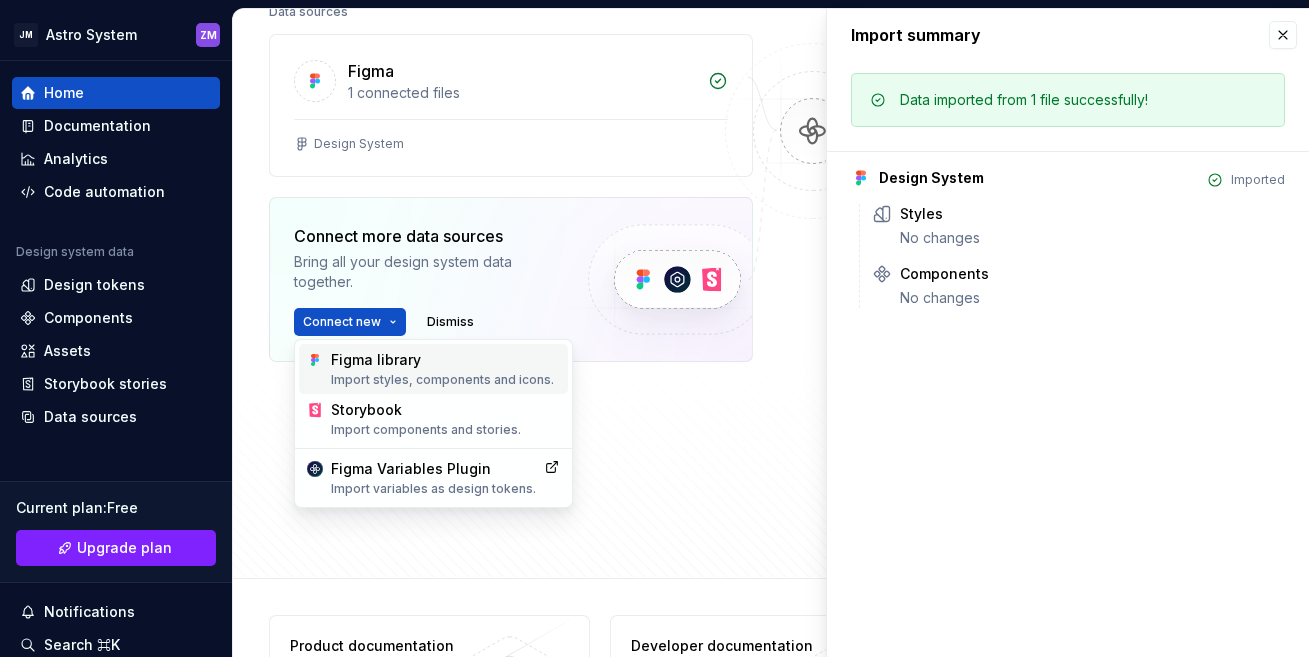 click on "Import styles, components and icons." at bounding box center (445, 380) 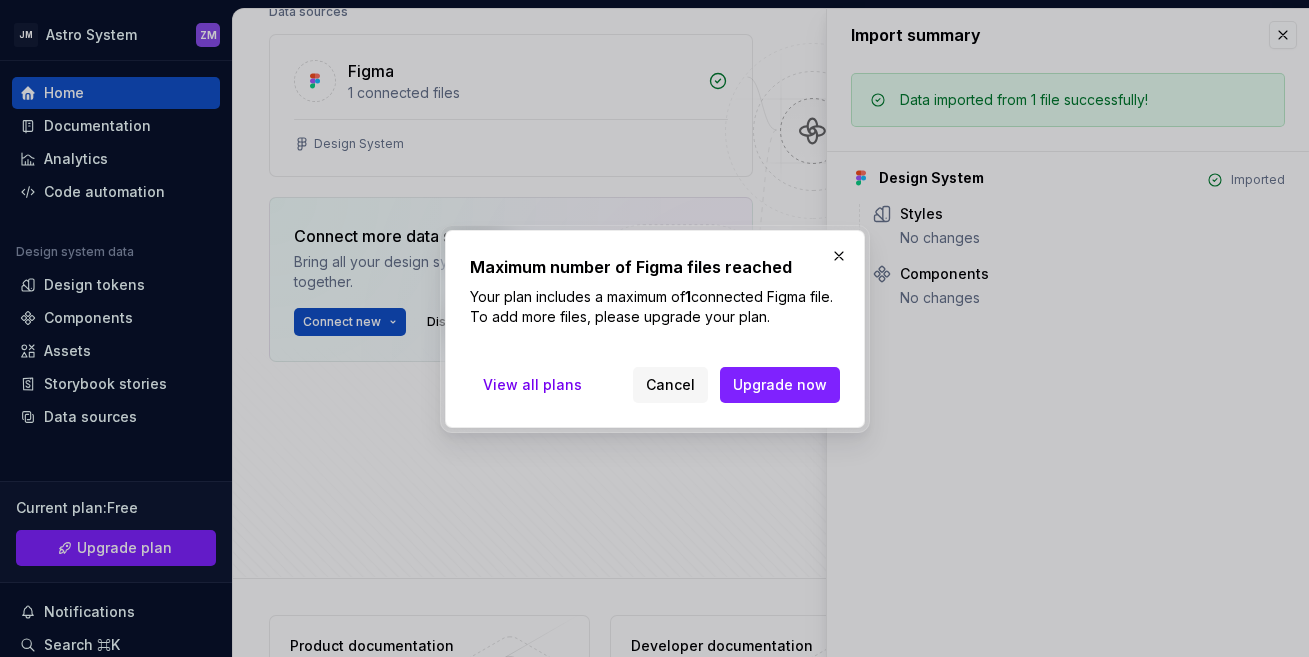 scroll, scrollTop: 286, scrollLeft: 0, axis: vertical 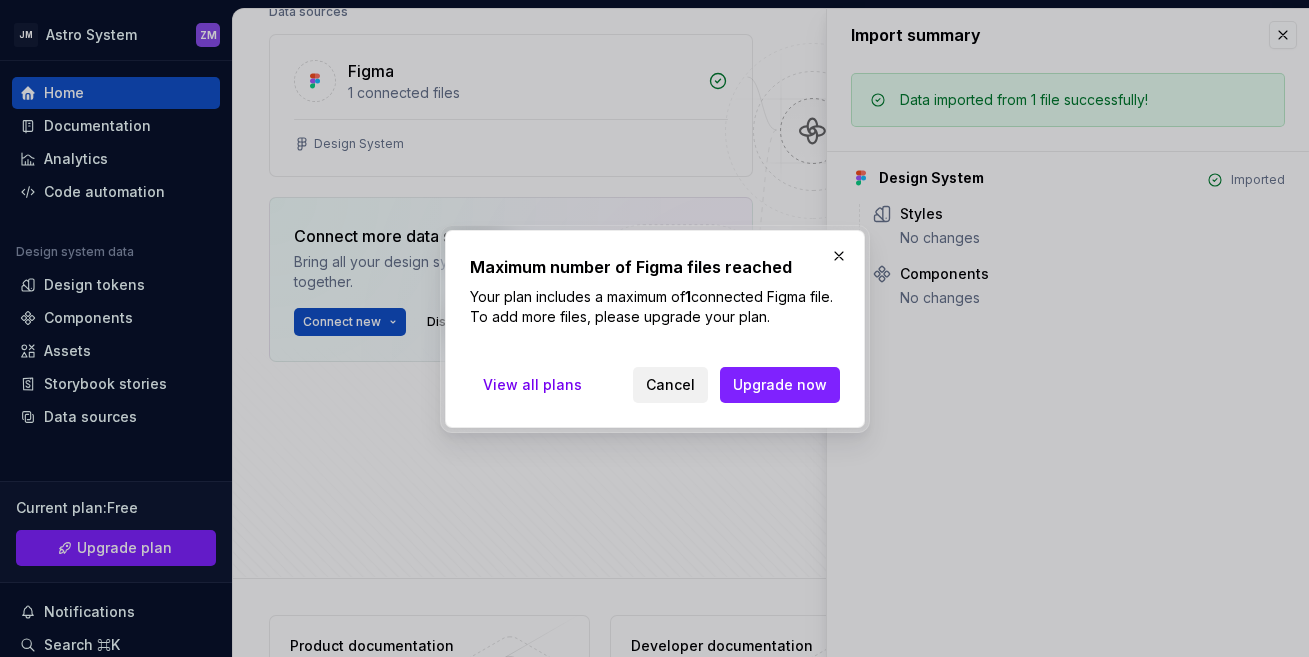 click on "Cancel" at bounding box center [670, 385] 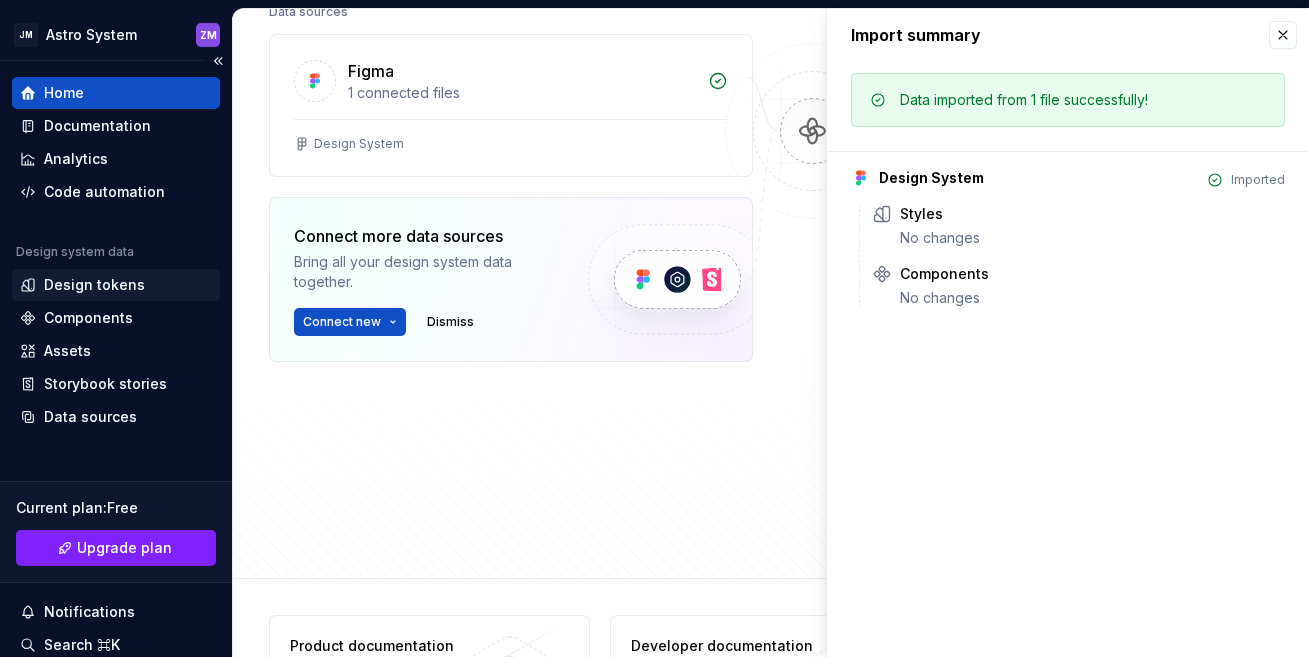 click on "Design tokens" at bounding box center (116, 285) 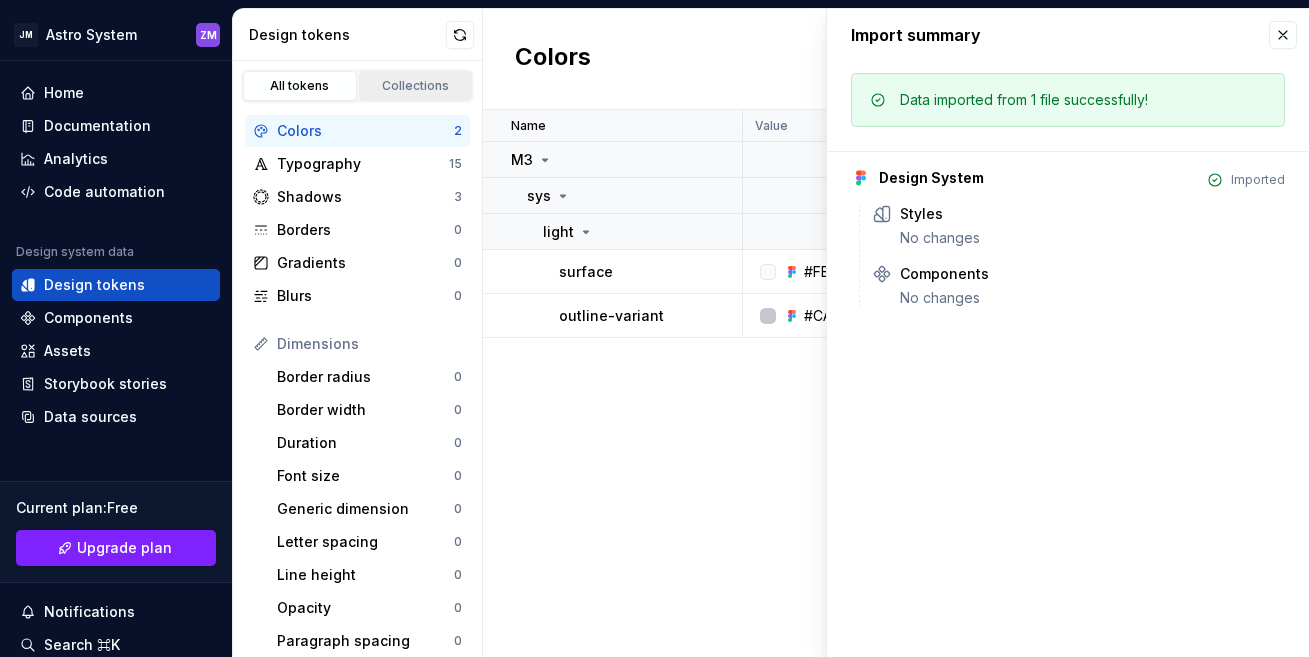 click on "Collections" at bounding box center (416, 86) 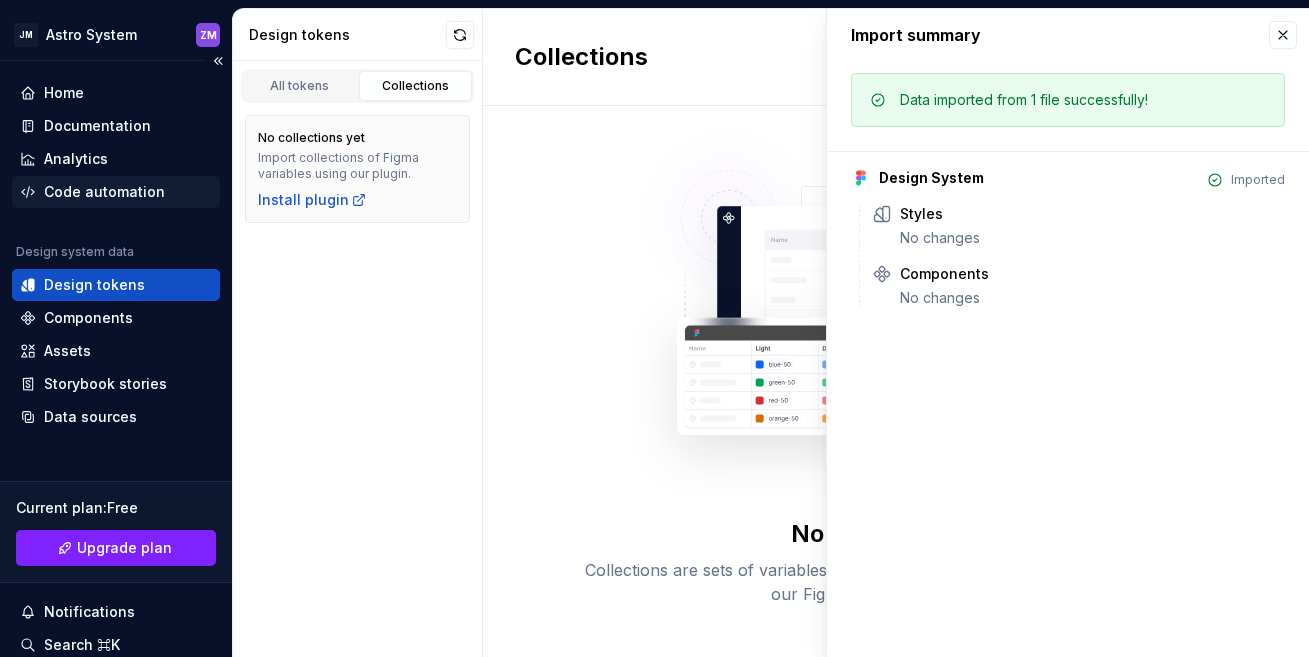 click on "Code automation" at bounding box center (104, 192) 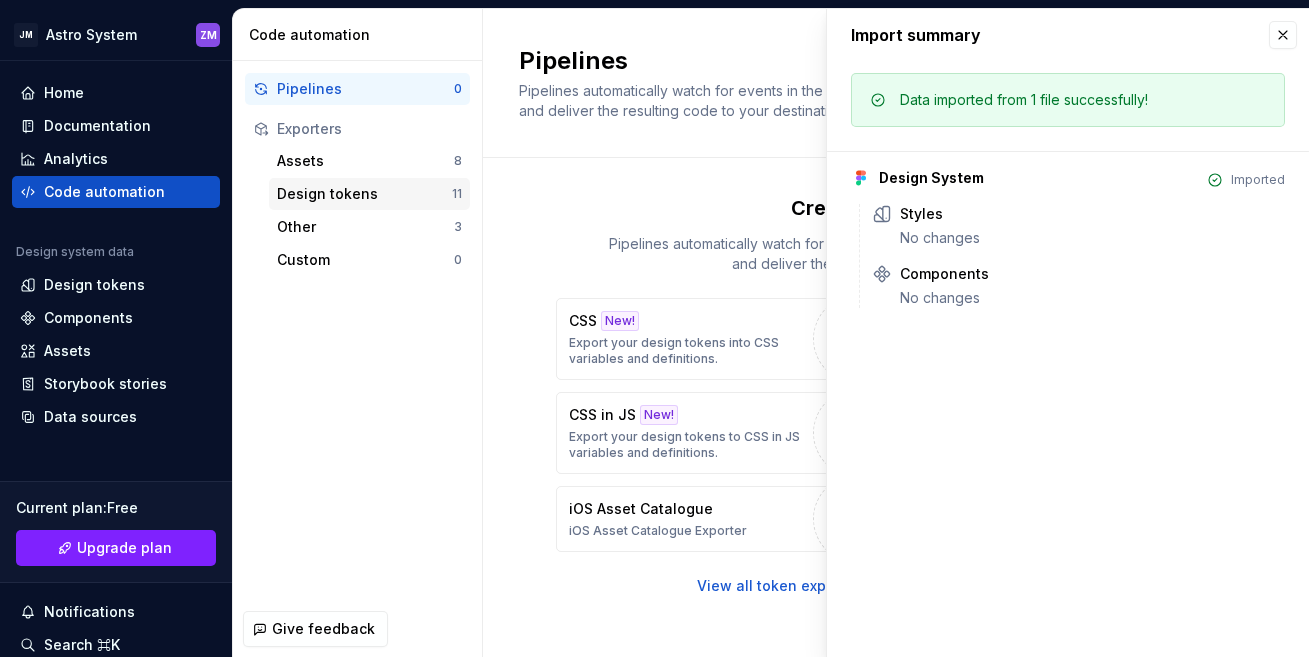 click on "Design tokens" at bounding box center (364, 194) 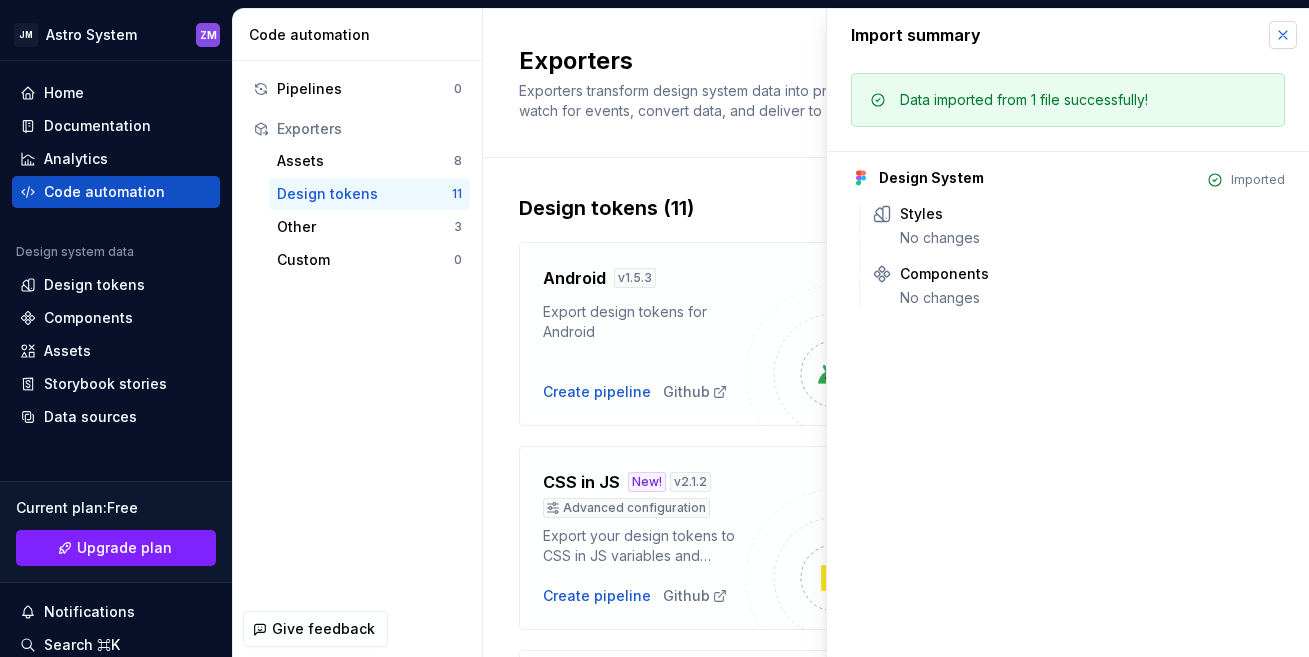 click at bounding box center (1283, 35) 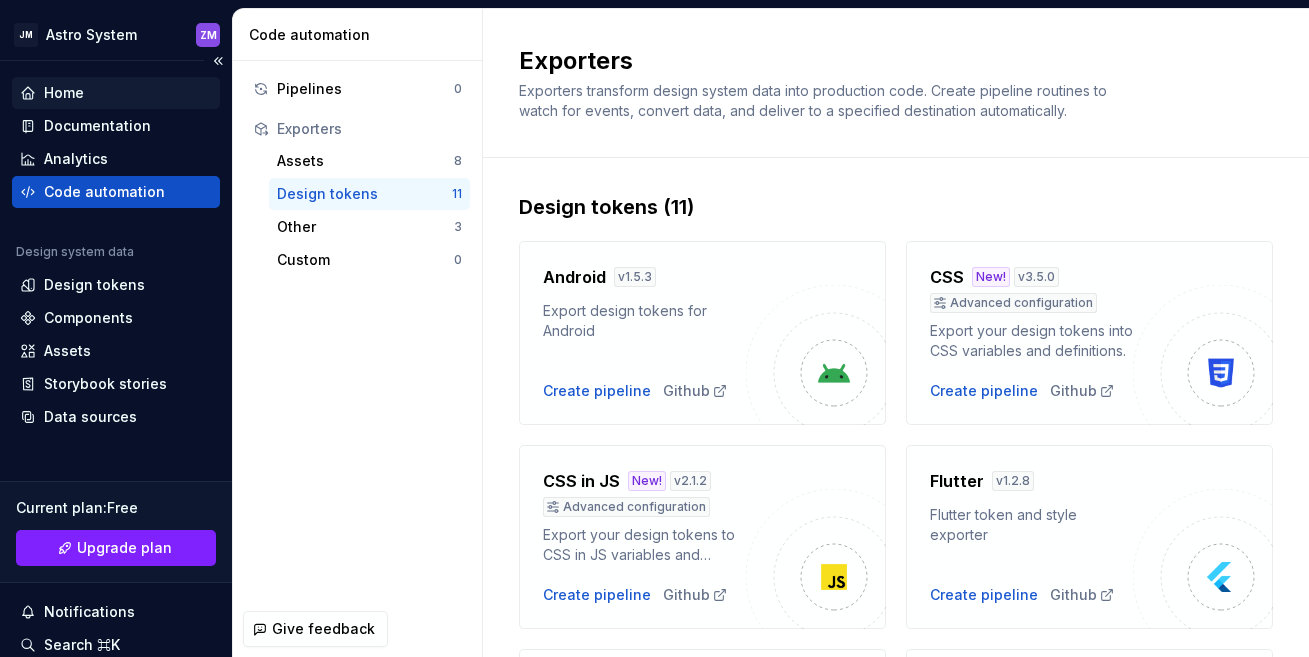 scroll, scrollTop: 0, scrollLeft: 0, axis: both 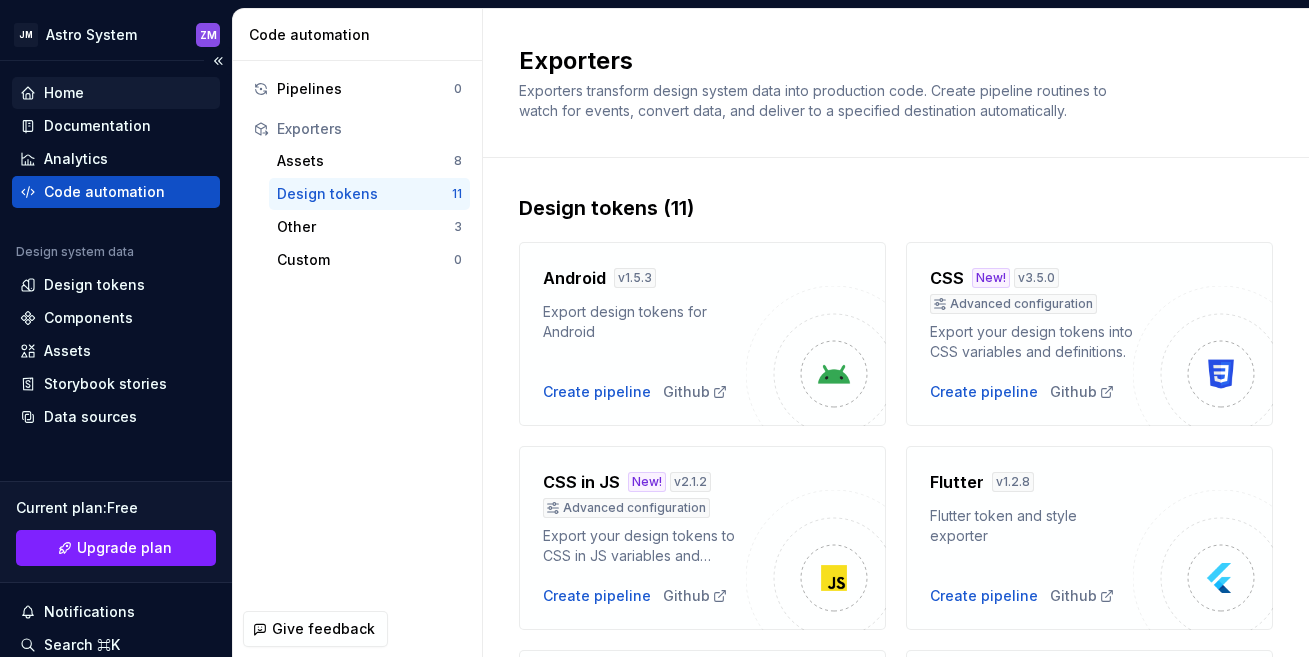 click on "Home" at bounding box center (64, 93) 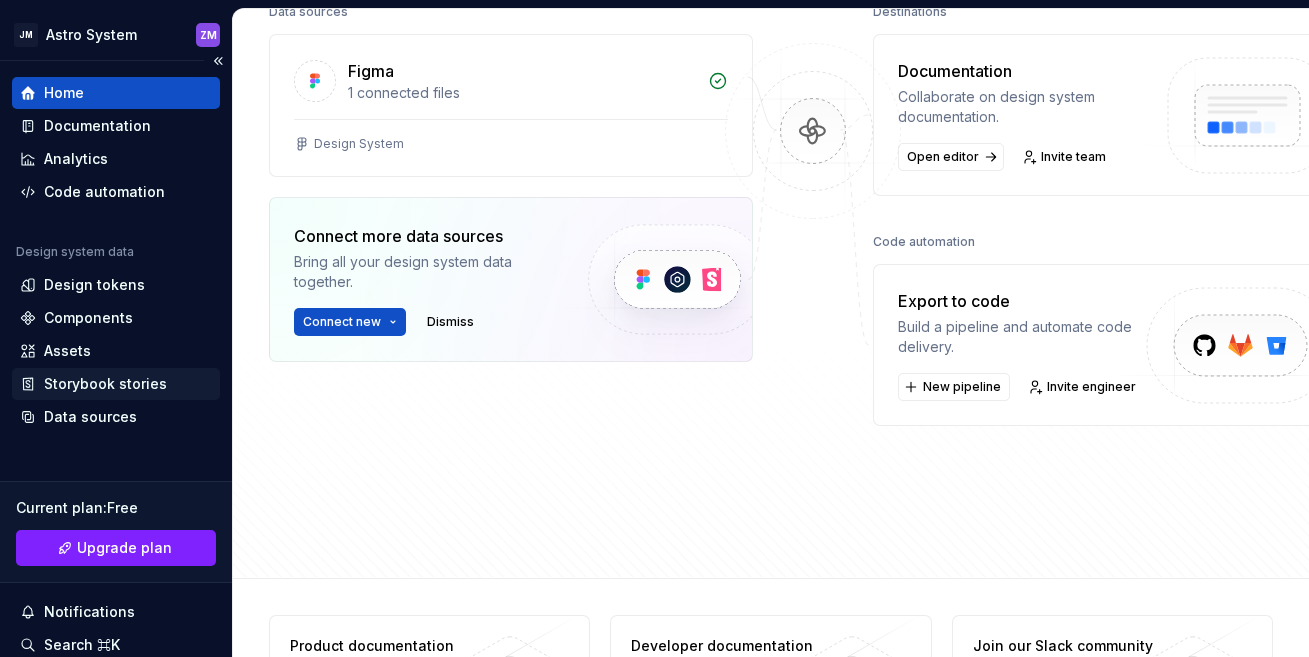 scroll, scrollTop: 381, scrollLeft: 0, axis: vertical 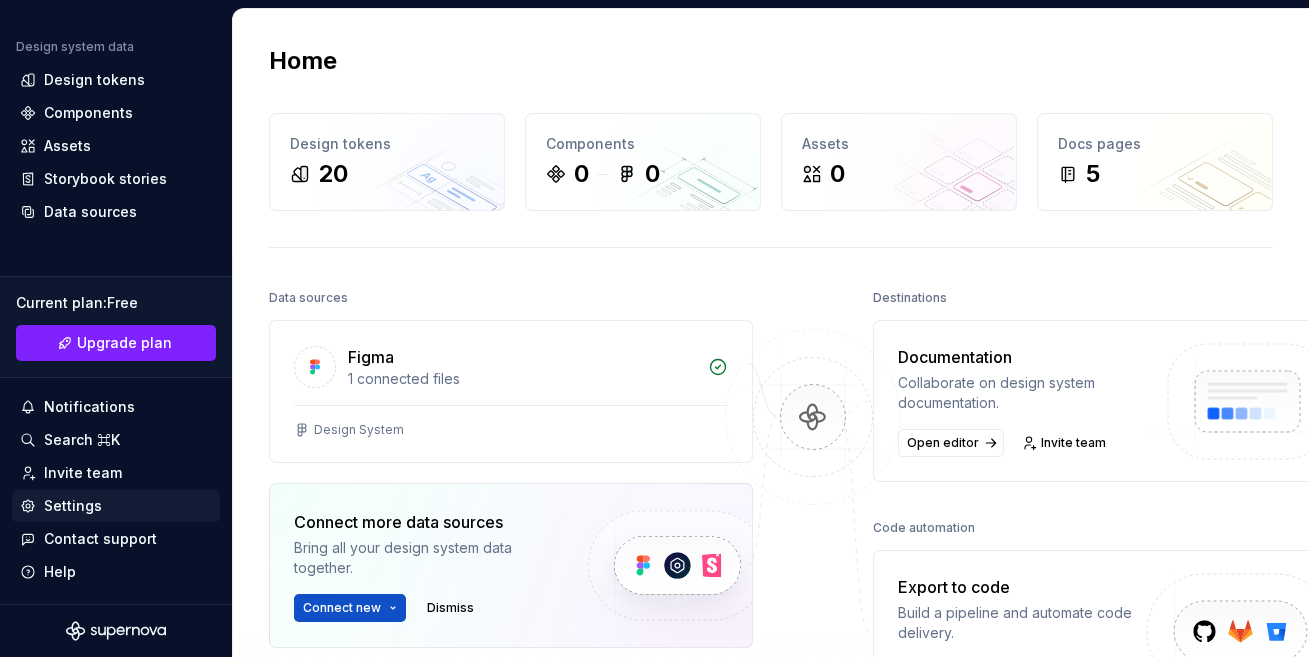 click on "Settings" at bounding box center [73, 506] 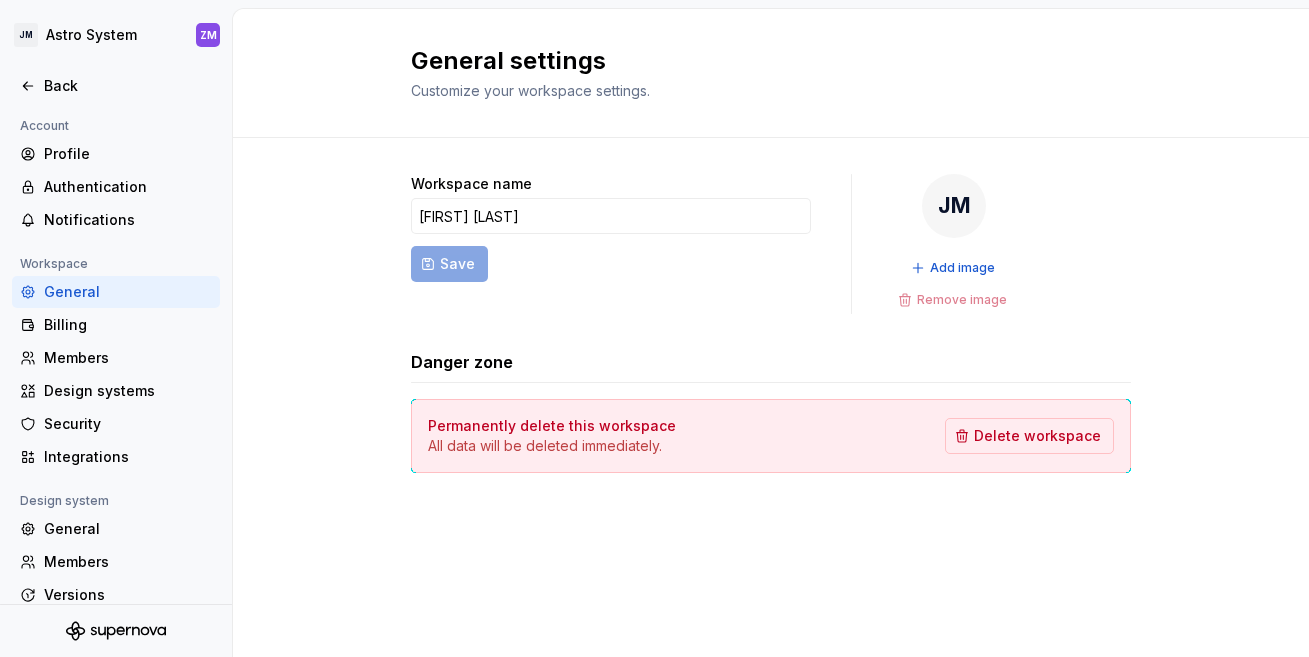 scroll, scrollTop: 0, scrollLeft: 0, axis: both 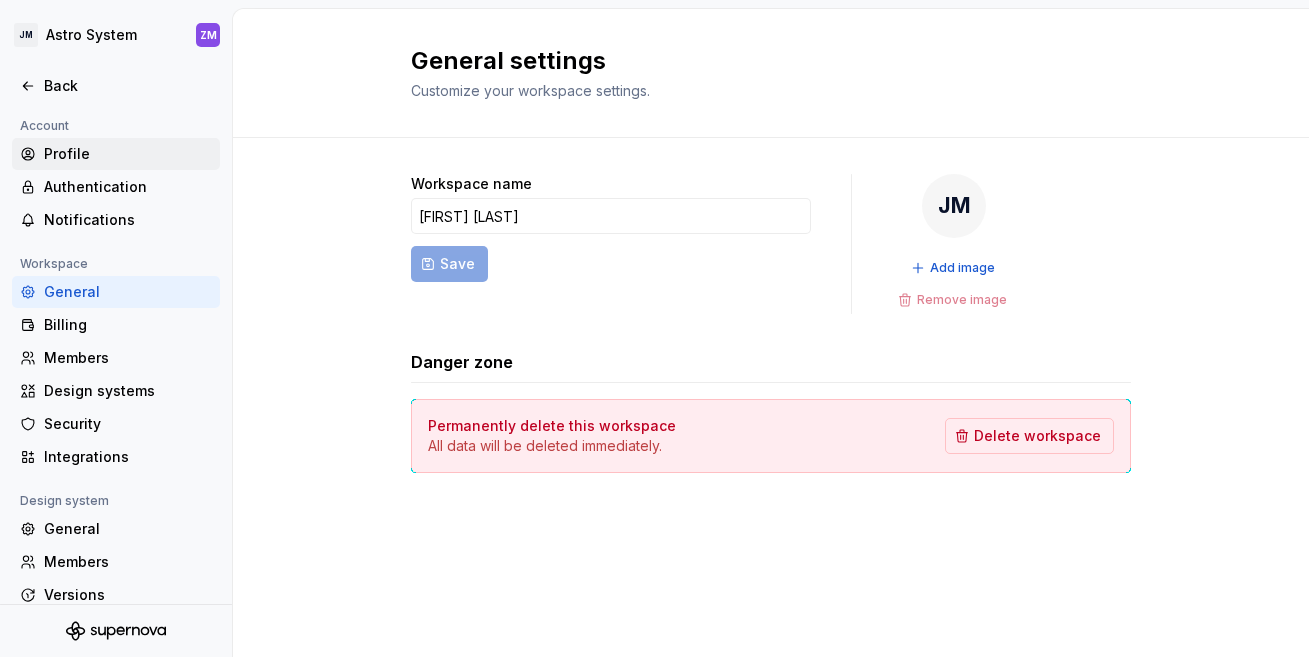 click on "Profile" at bounding box center (128, 154) 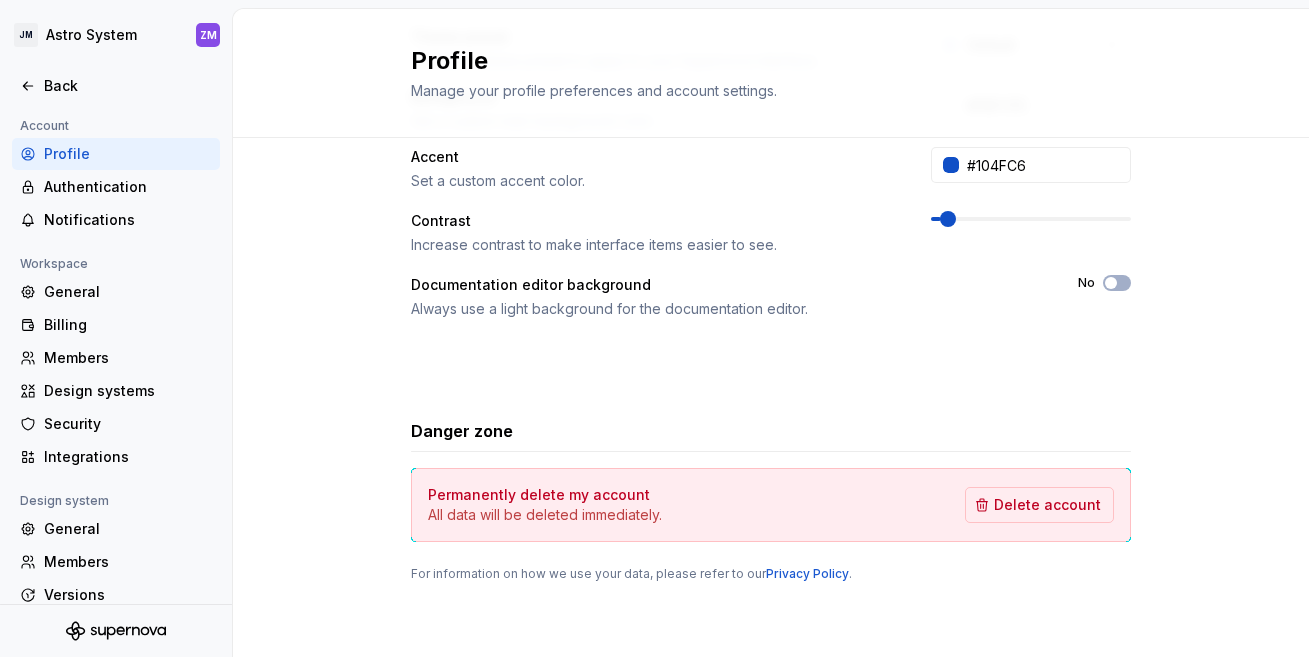 scroll, scrollTop: 489, scrollLeft: 0, axis: vertical 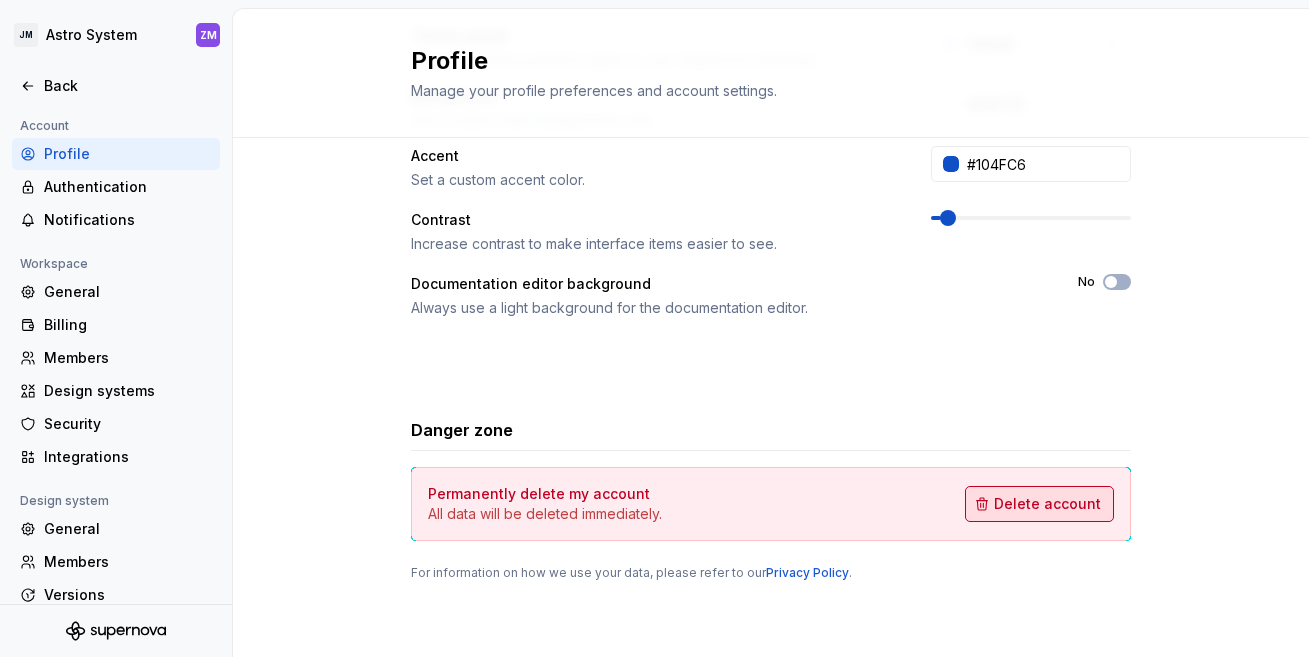 click on "Delete account" at bounding box center (1047, 504) 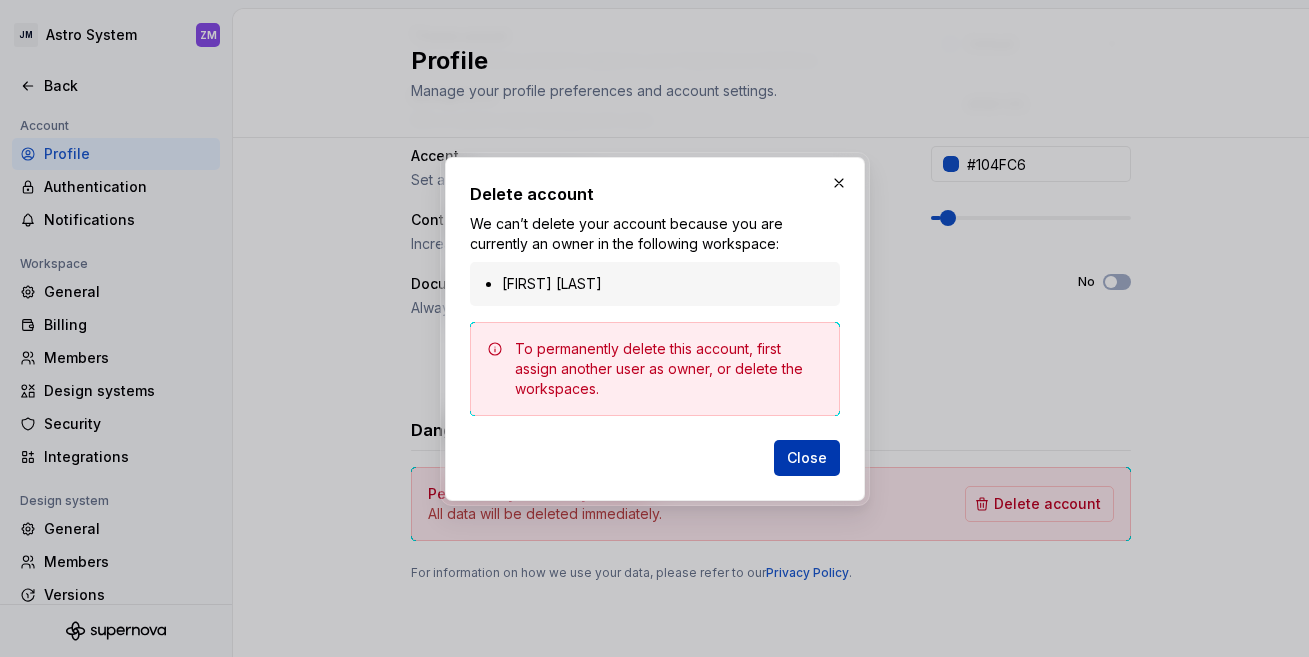 click on "Close" at bounding box center (807, 458) 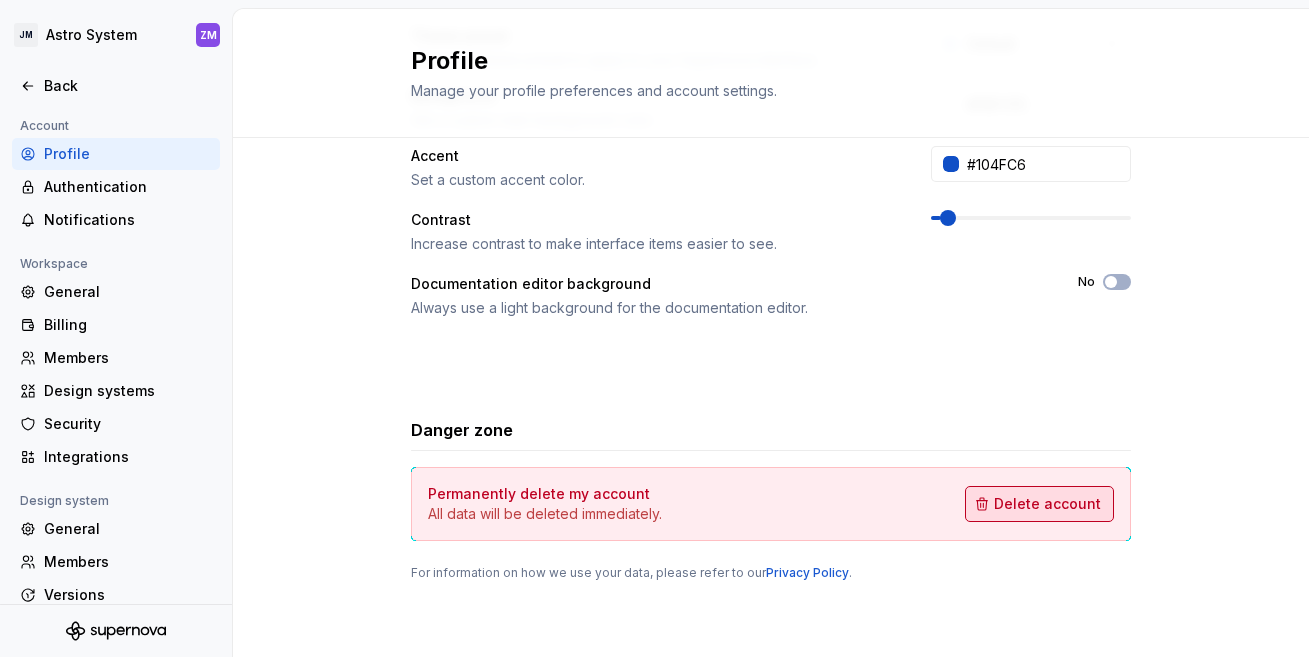 click on "Delete account" at bounding box center (1047, 504) 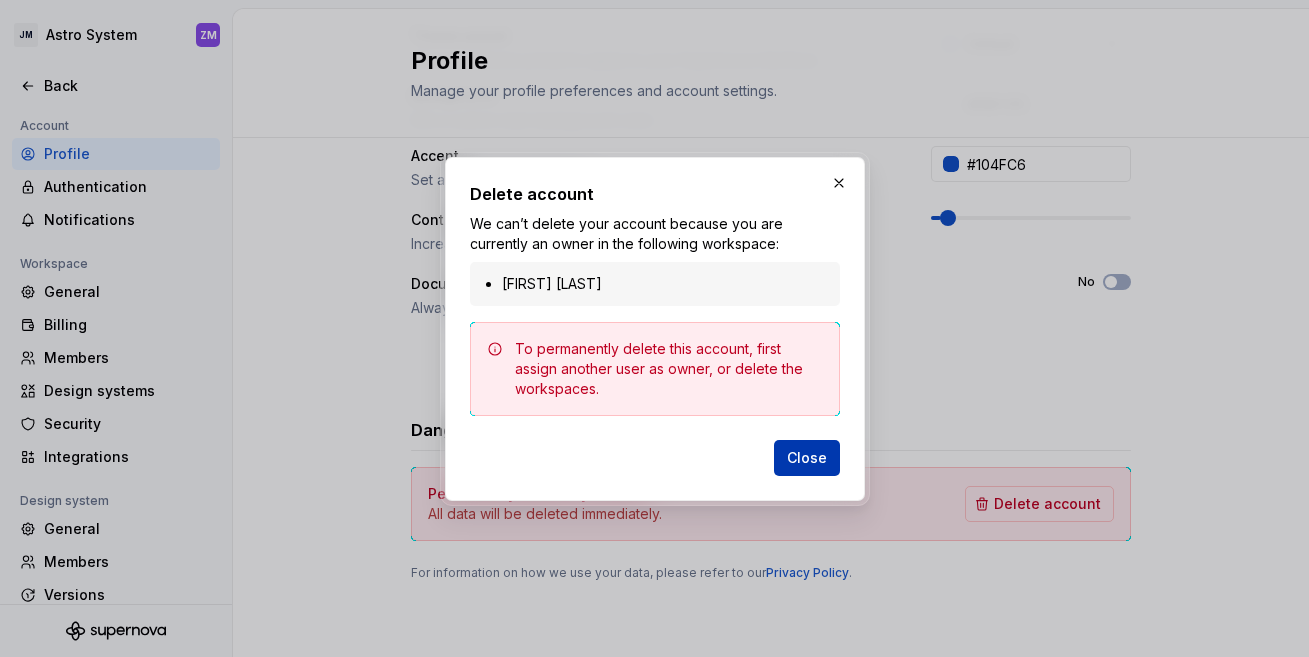 click on "Close" at bounding box center [807, 458] 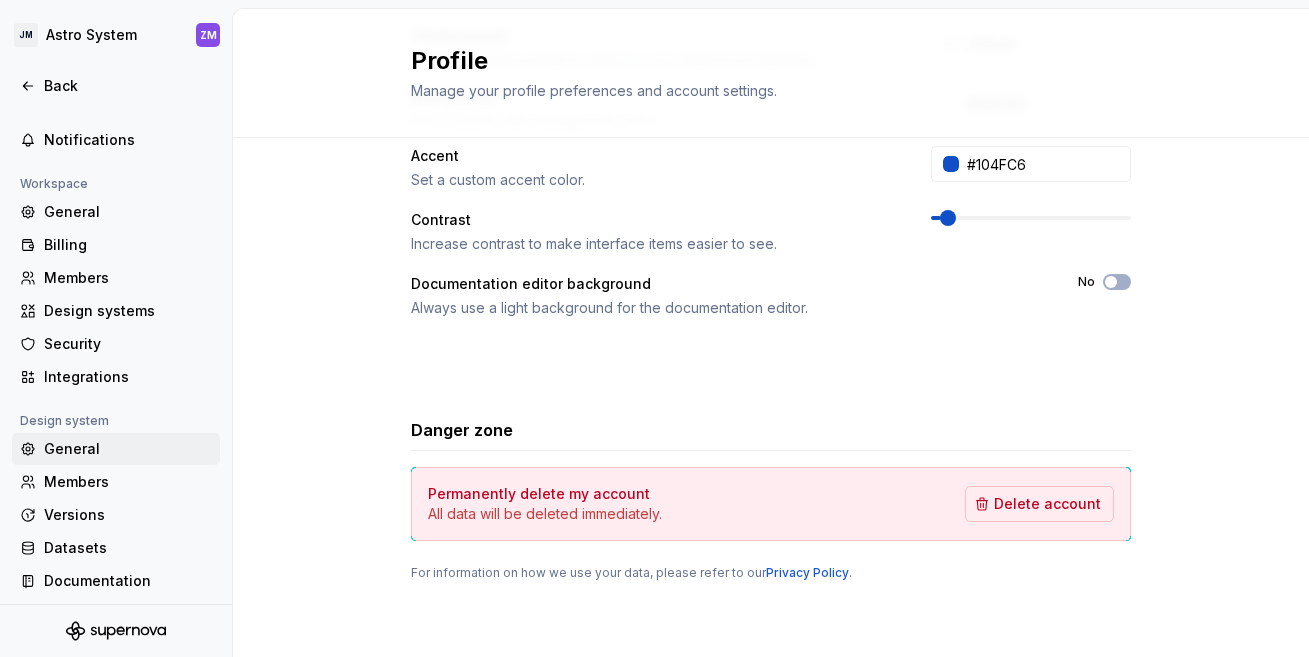 scroll, scrollTop: 85, scrollLeft: 0, axis: vertical 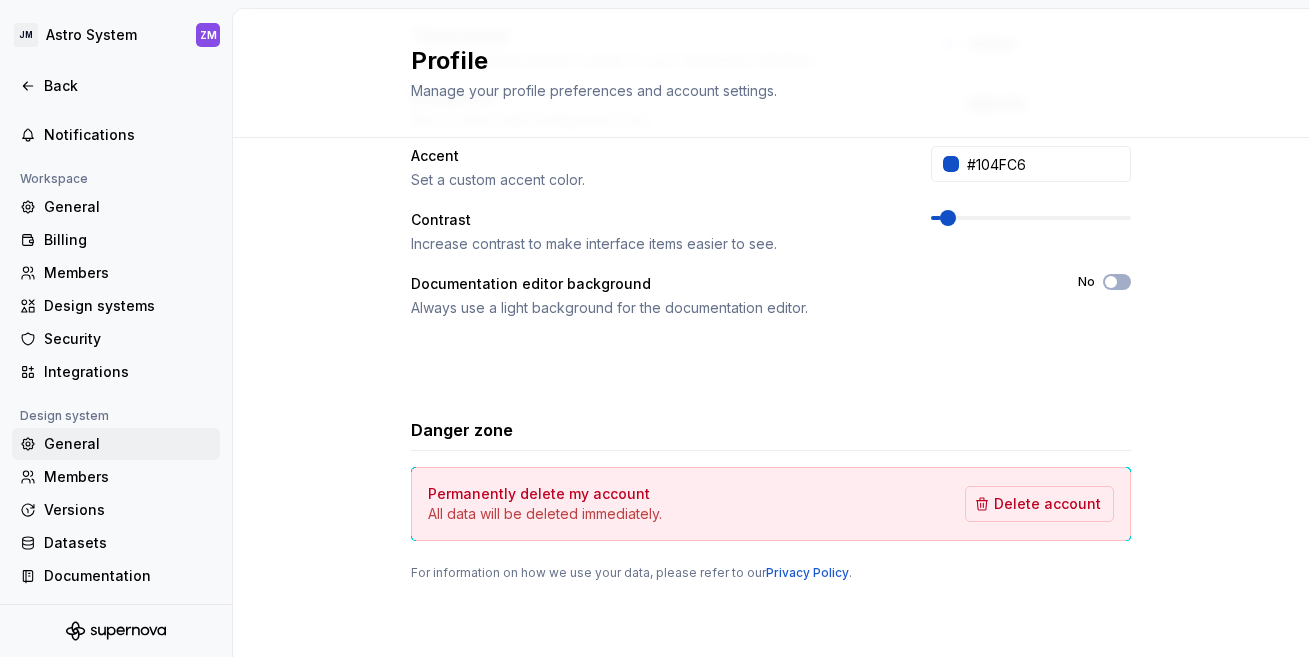 click on "General" at bounding box center (128, 444) 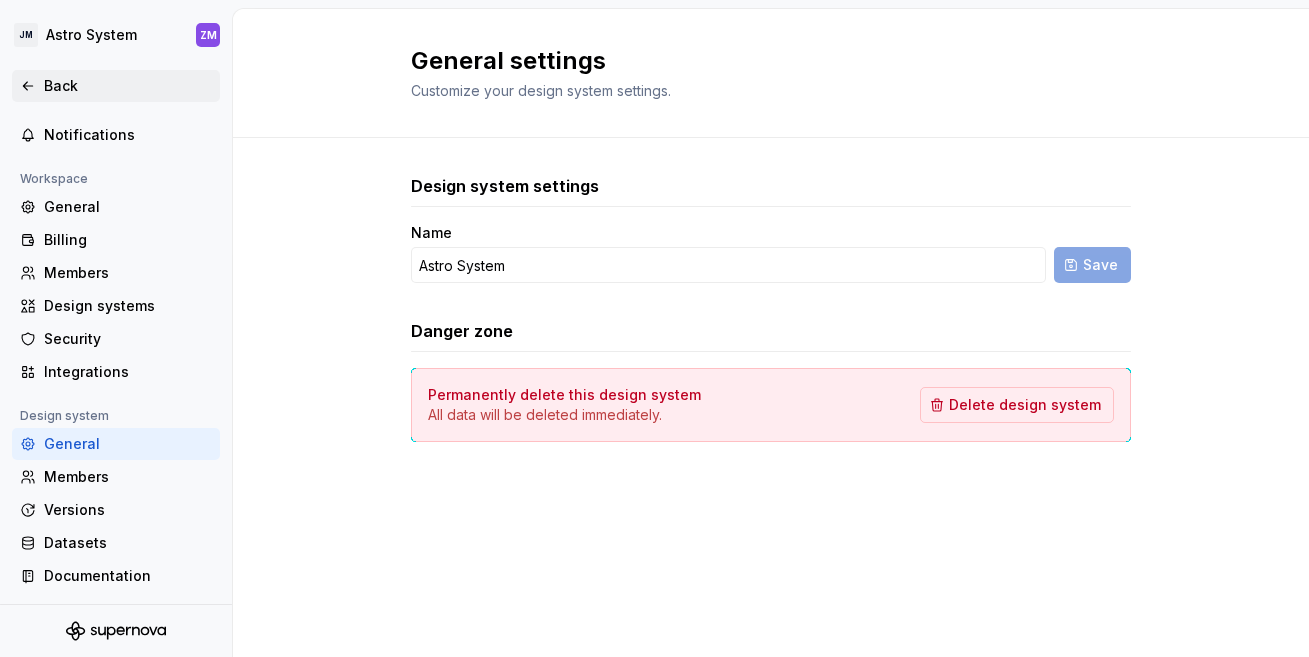 click 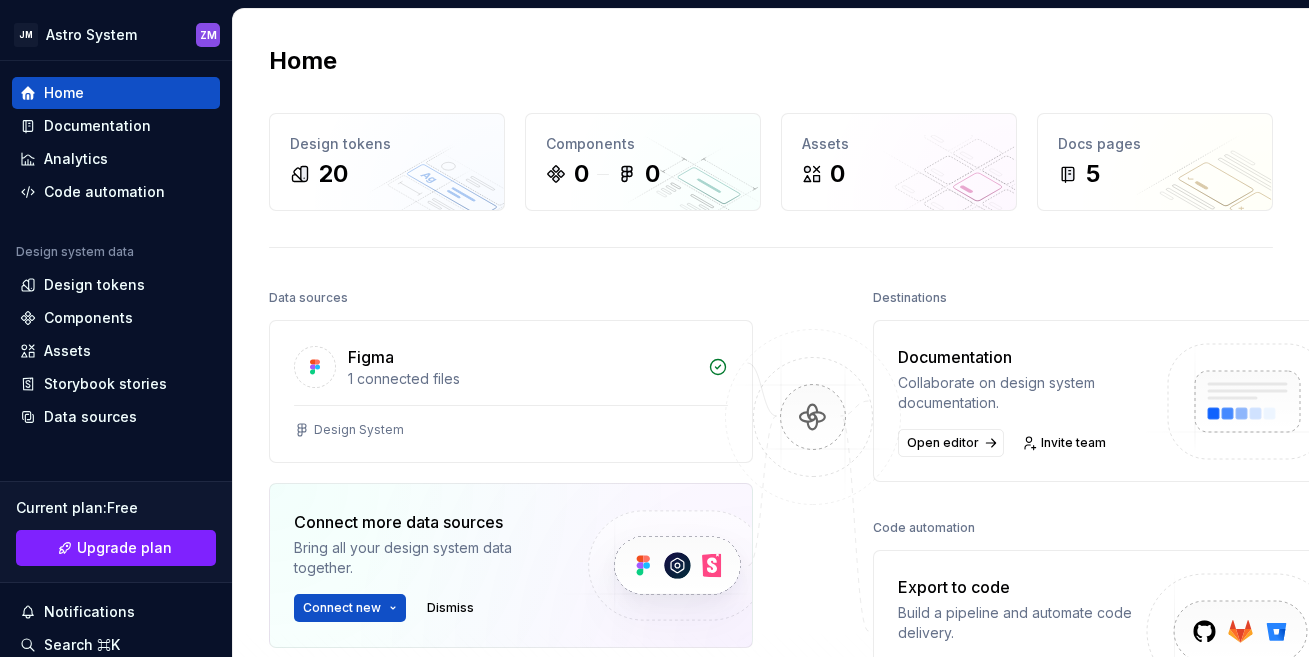 click on "[FIRST] [LAST] [FIRST] [LAST] Home Documentation Analytics Code automation Design system data Design tokens Components Assets Storybook stories Data sources Current plan :  Free Upgrade plan Notifications Search ⌘K Invite team Settings Contact support Help Home Design tokens 20 Components 0 0 Assets 0 Docs pages 5 Data sources Figma 1 connected files Design System Connect more data sources Bring all your design system data together. Connect new Dismiss Destinations Documentation Collaborate on design system documentation. Open editor Invite team Code automation Export to code Build a pipeline and automate code delivery. New pipeline Invite engineer Product documentation Learn how to build, manage and maintain design systems in smarter ways. Developer documentation Start delivering your design choices to your codebases right away. Join our Slack community Connect and learn with other design system practitioners.   *" at bounding box center (654, 328) 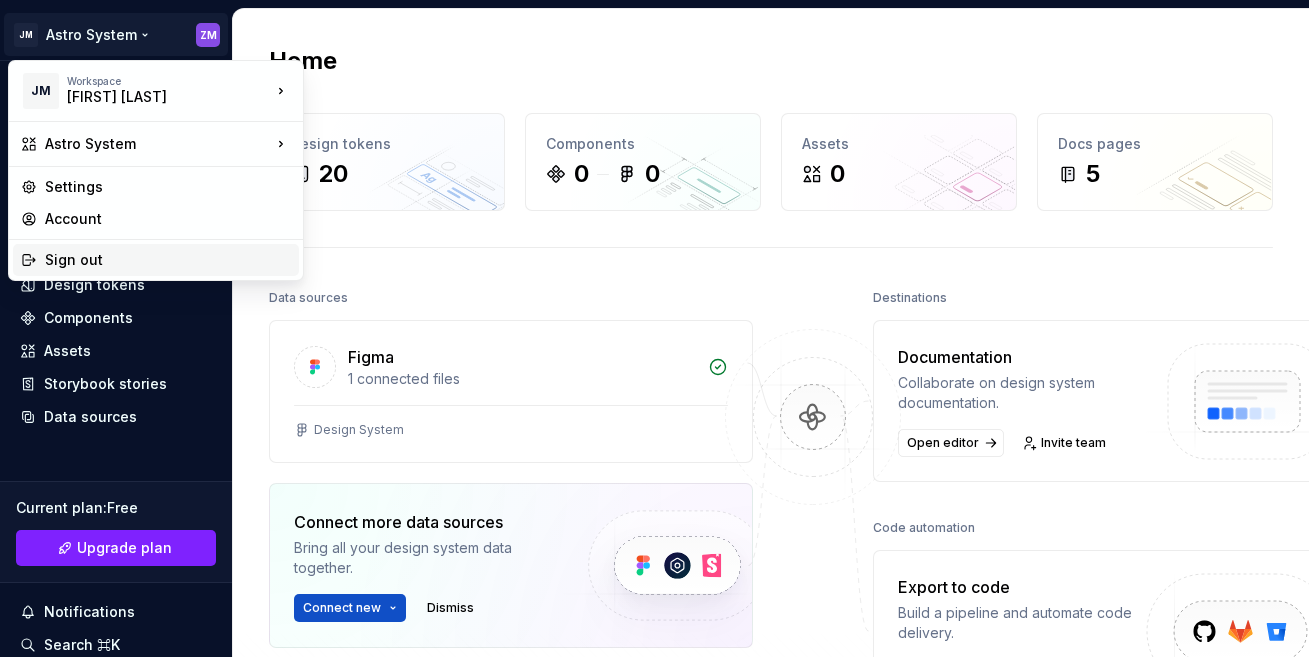 click on "Sign out" at bounding box center [168, 260] 